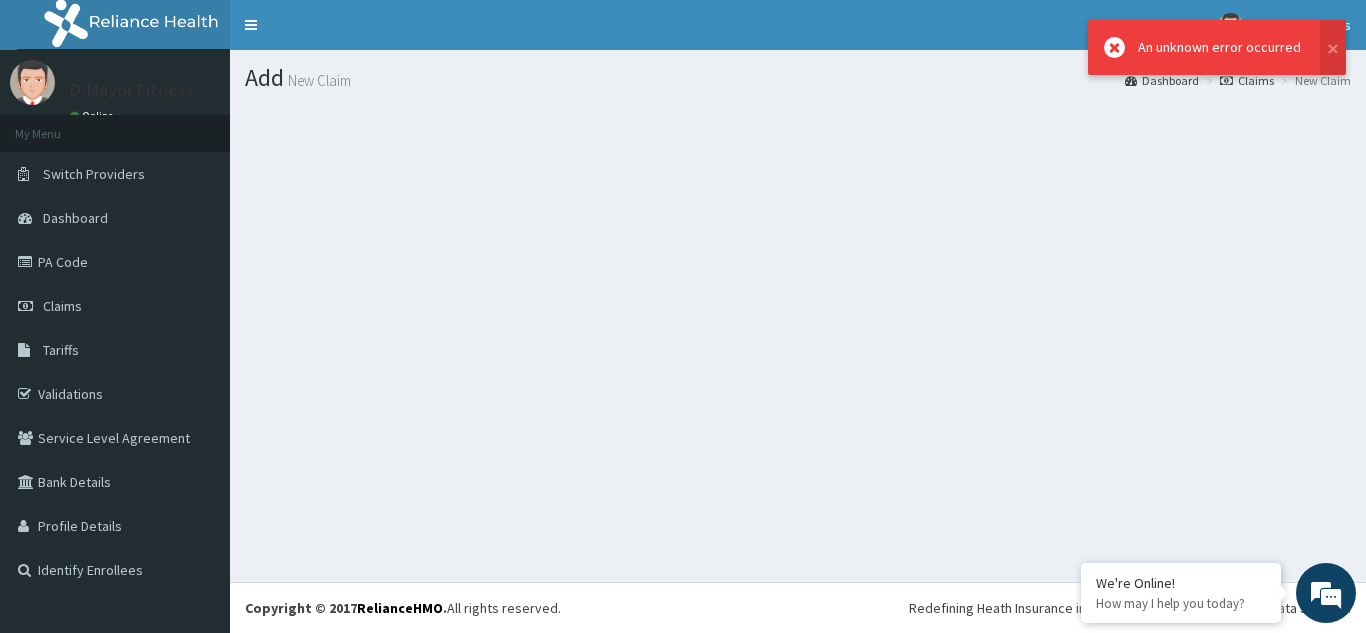 scroll, scrollTop: 0, scrollLeft: 0, axis: both 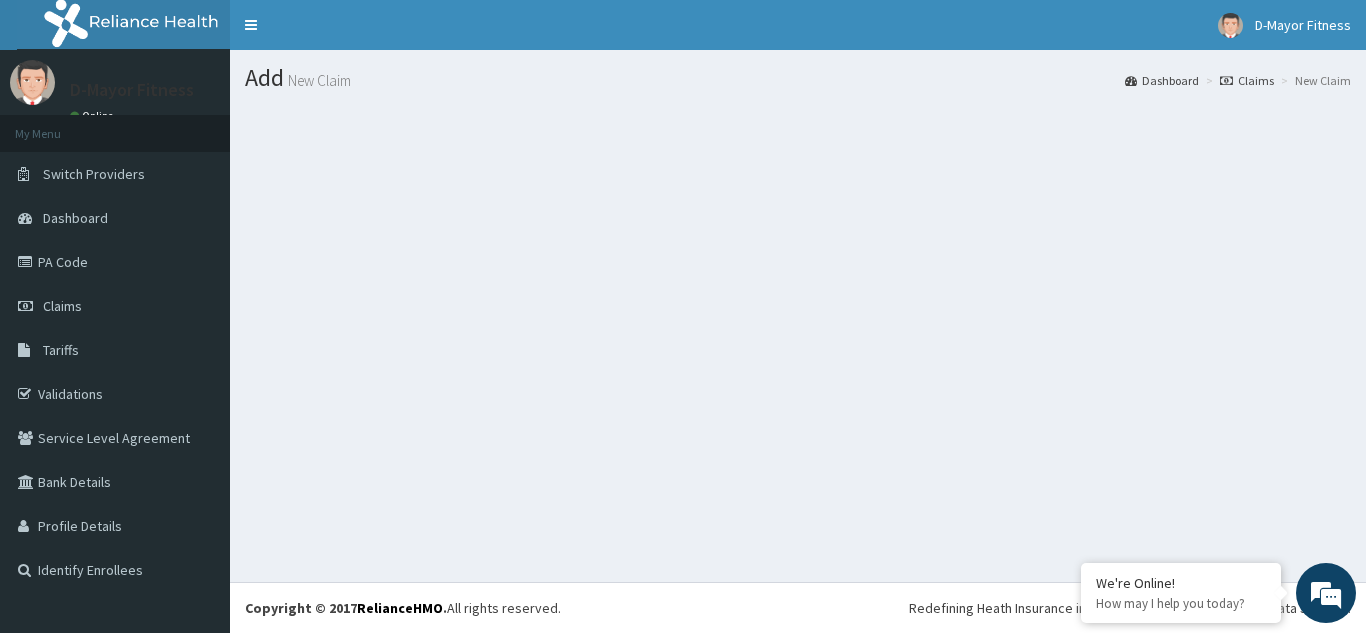 click on "Claims" at bounding box center (1247, 80) 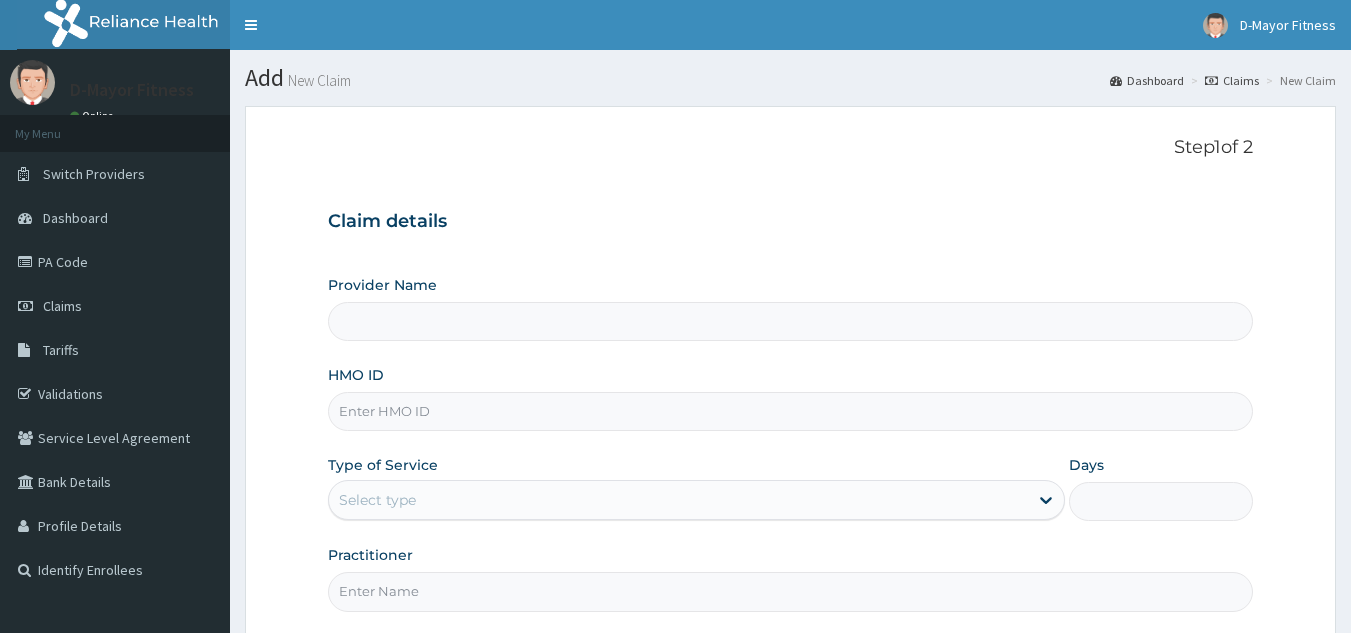 scroll, scrollTop: 0, scrollLeft: 0, axis: both 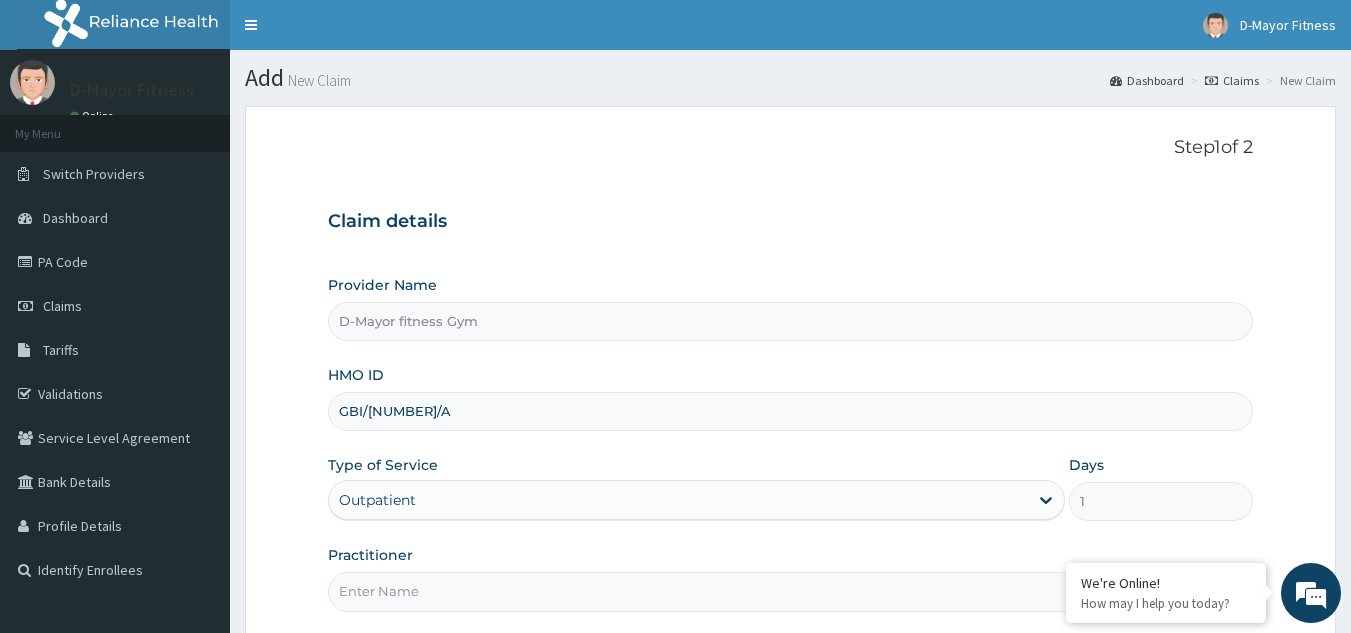 click on "GBI/[NUMBER]/A" at bounding box center [791, 411] 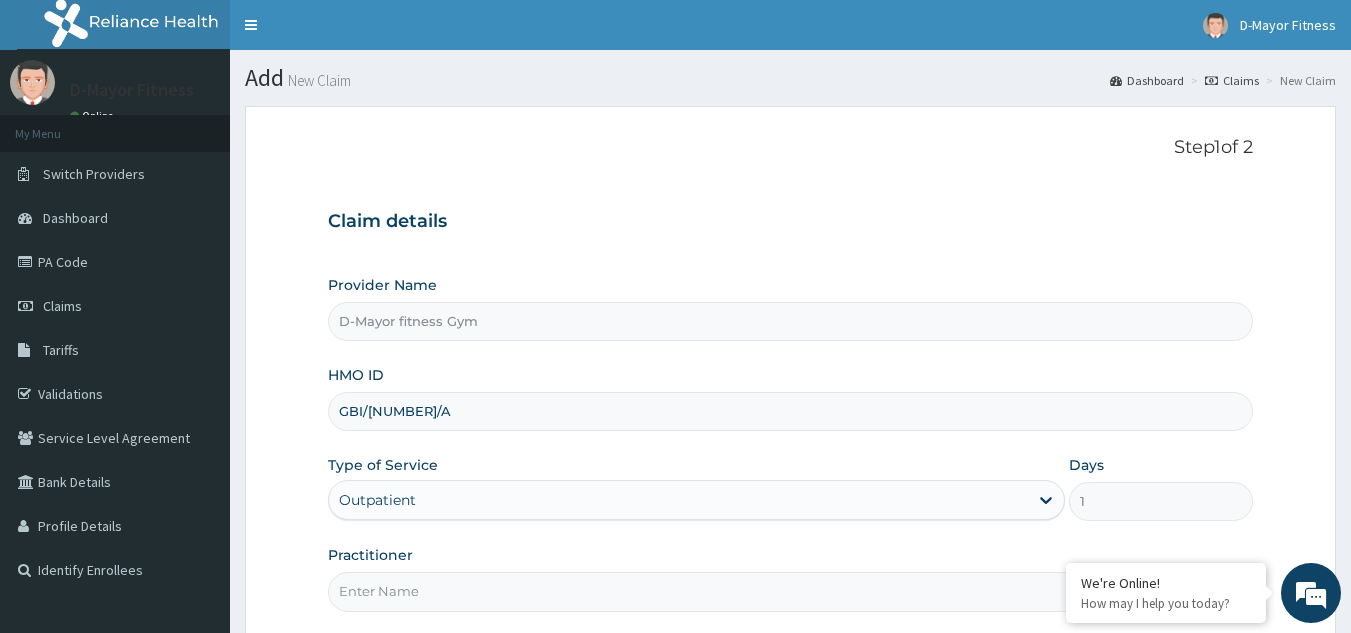 scroll, scrollTop: 0, scrollLeft: 0, axis: both 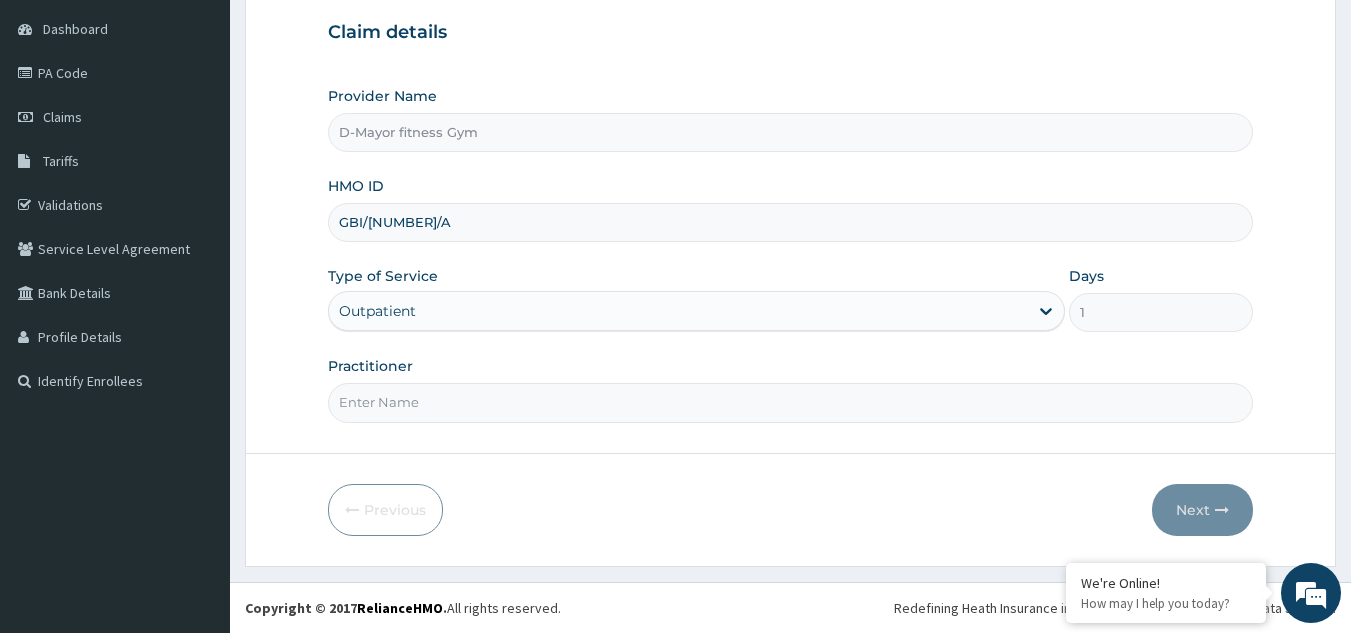 type on "GBI/[NUMBER]/A" 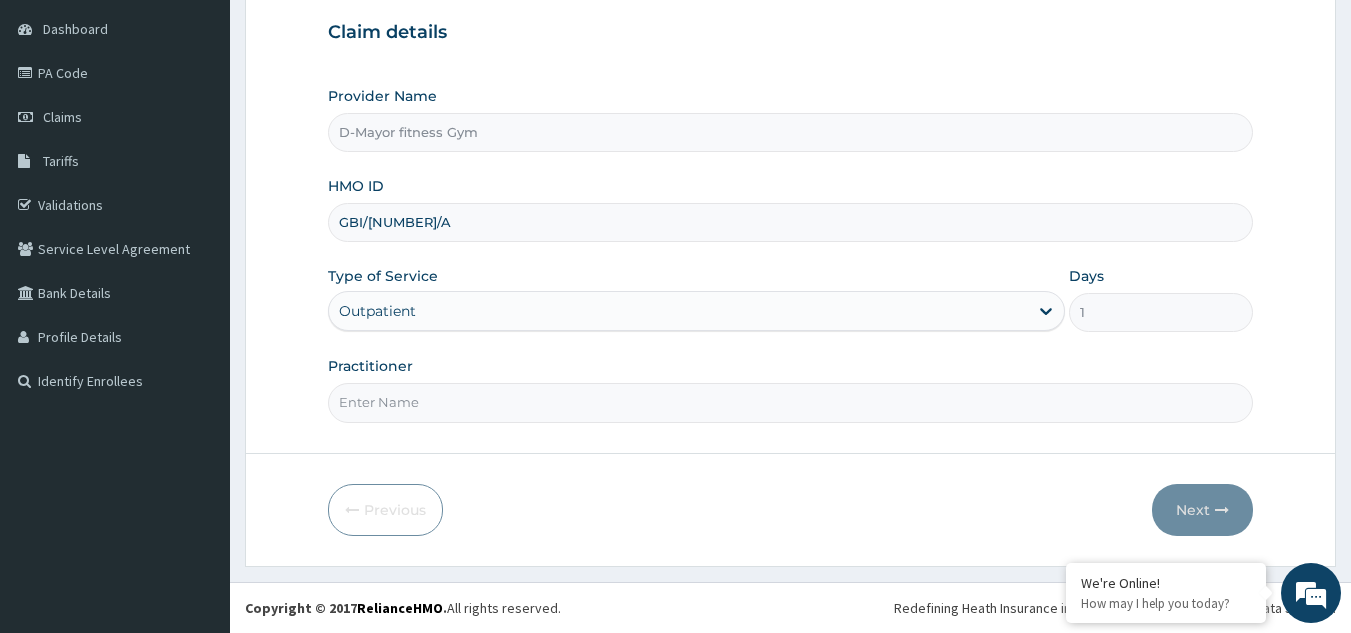 type on "[TITLE] [LAST]" 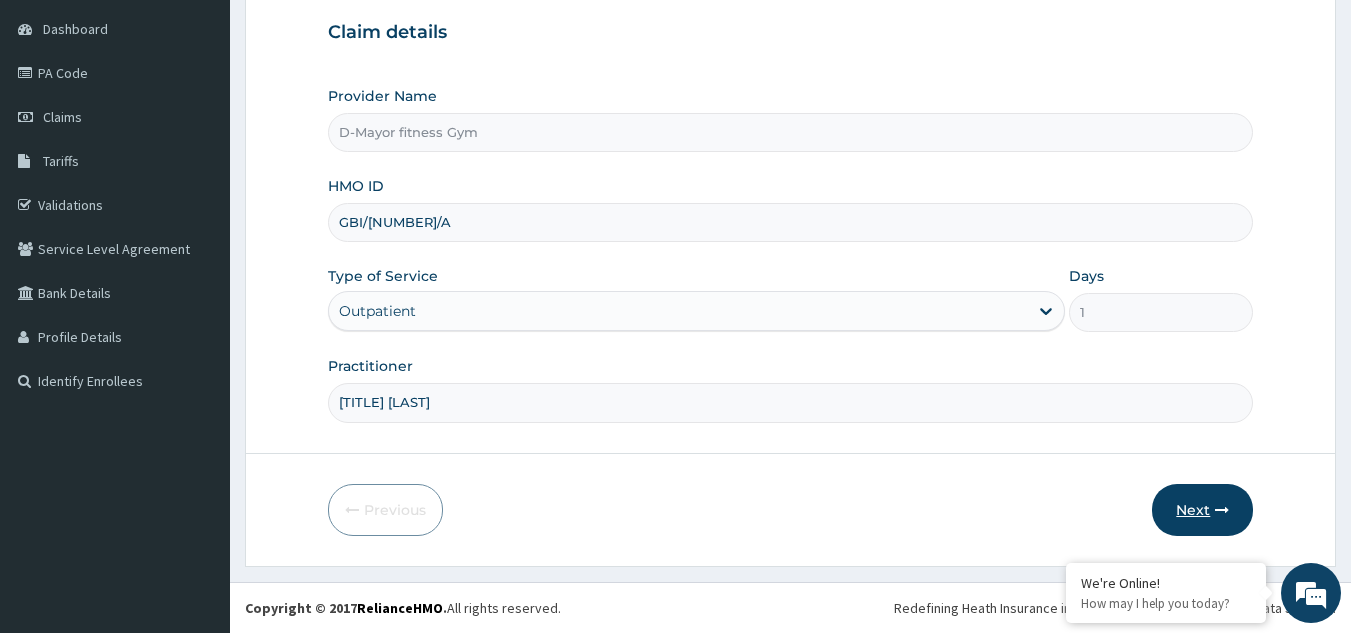 click on "Next" at bounding box center [1202, 510] 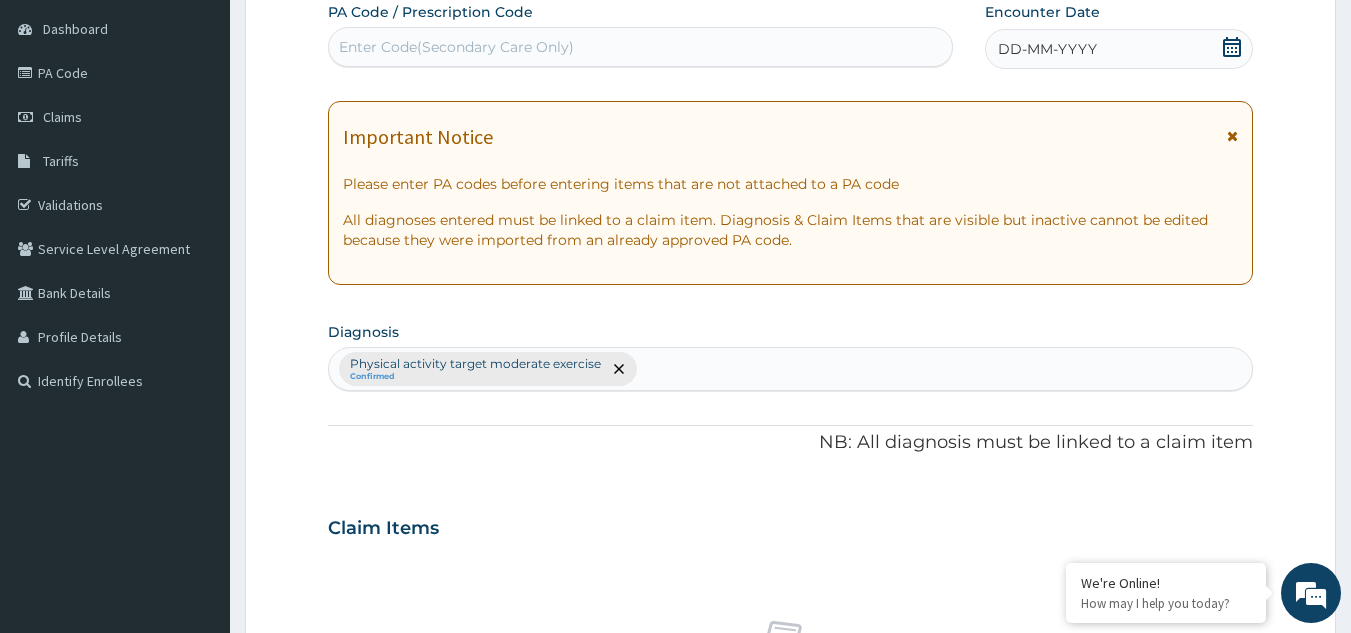 click on "Enter Code(Secondary Care Only)" at bounding box center (456, 47) 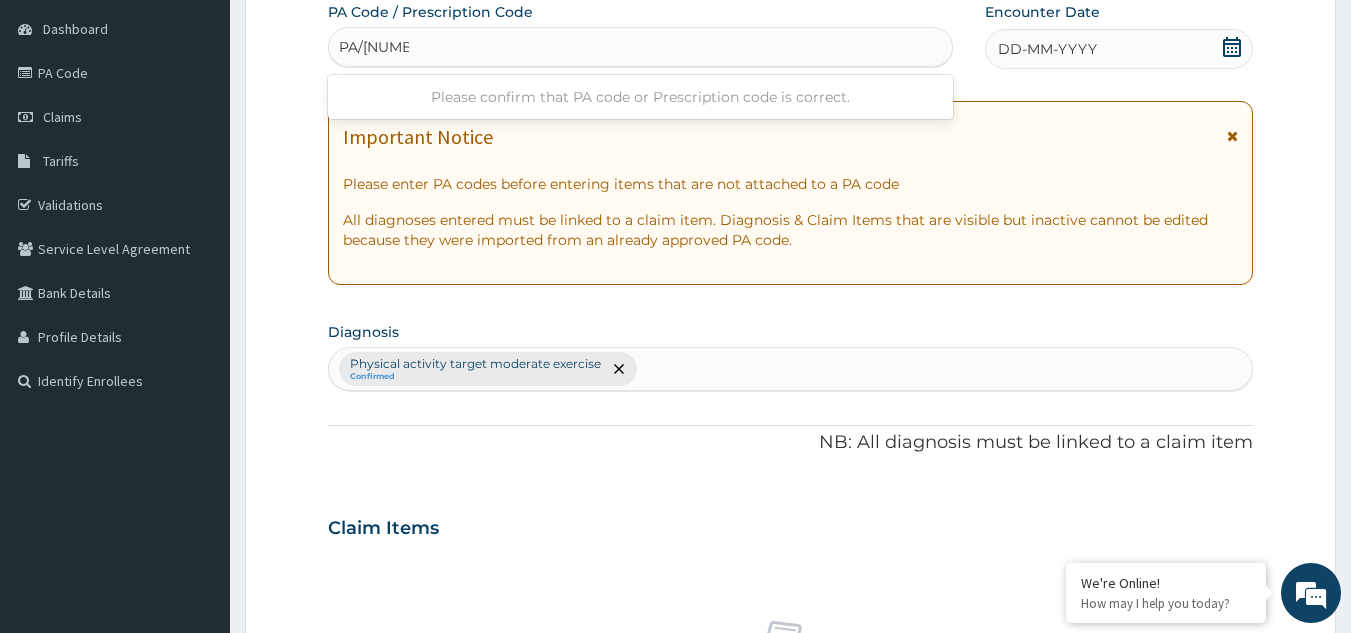 type on "PA/[NUMBER]" 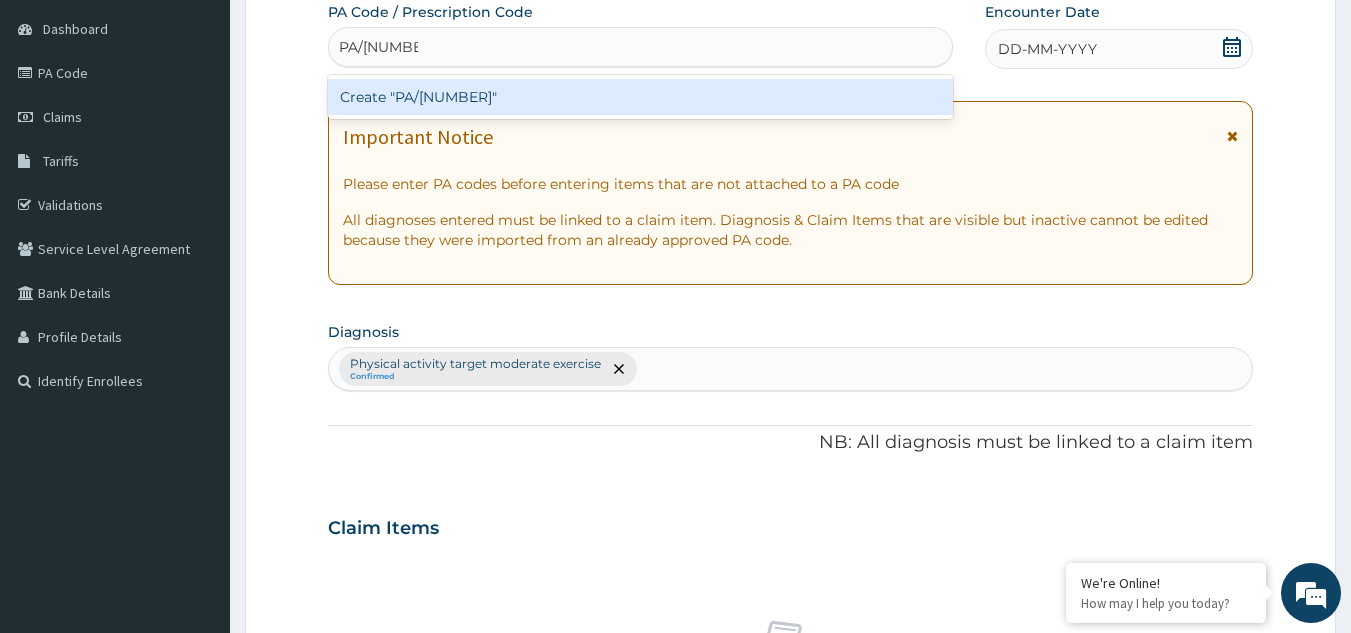 click on "Create "PA/[NUMBER]"" at bounding box center (641, 97) 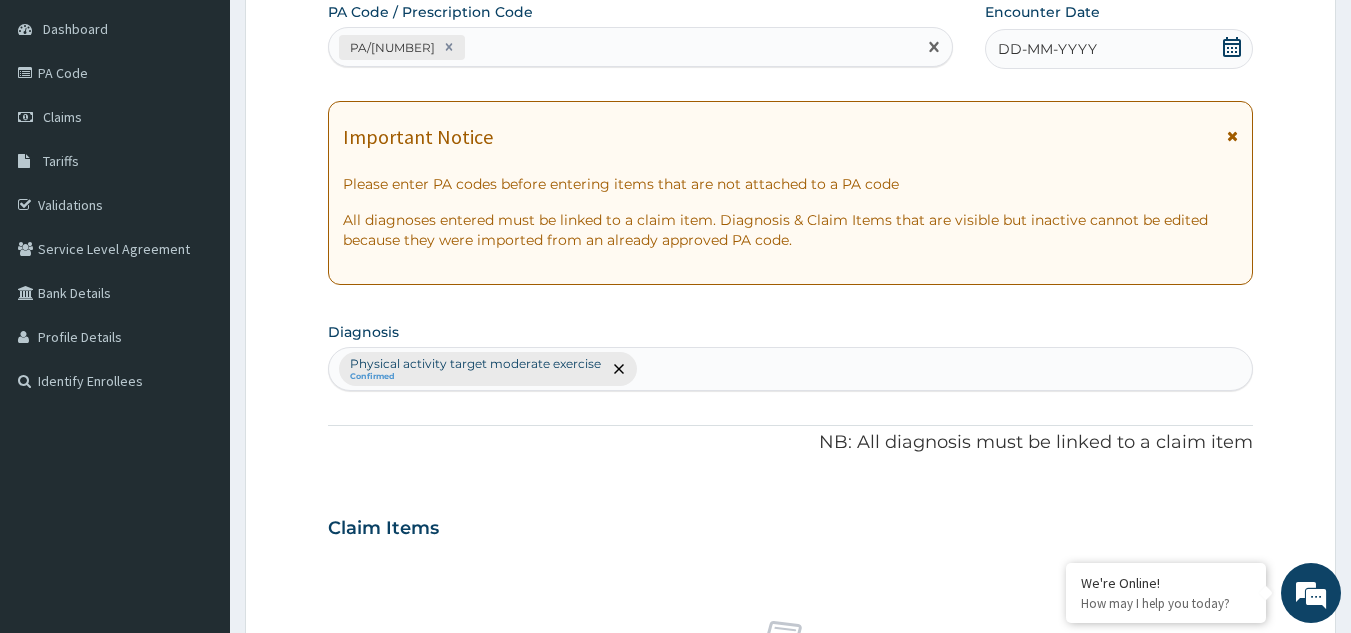 click 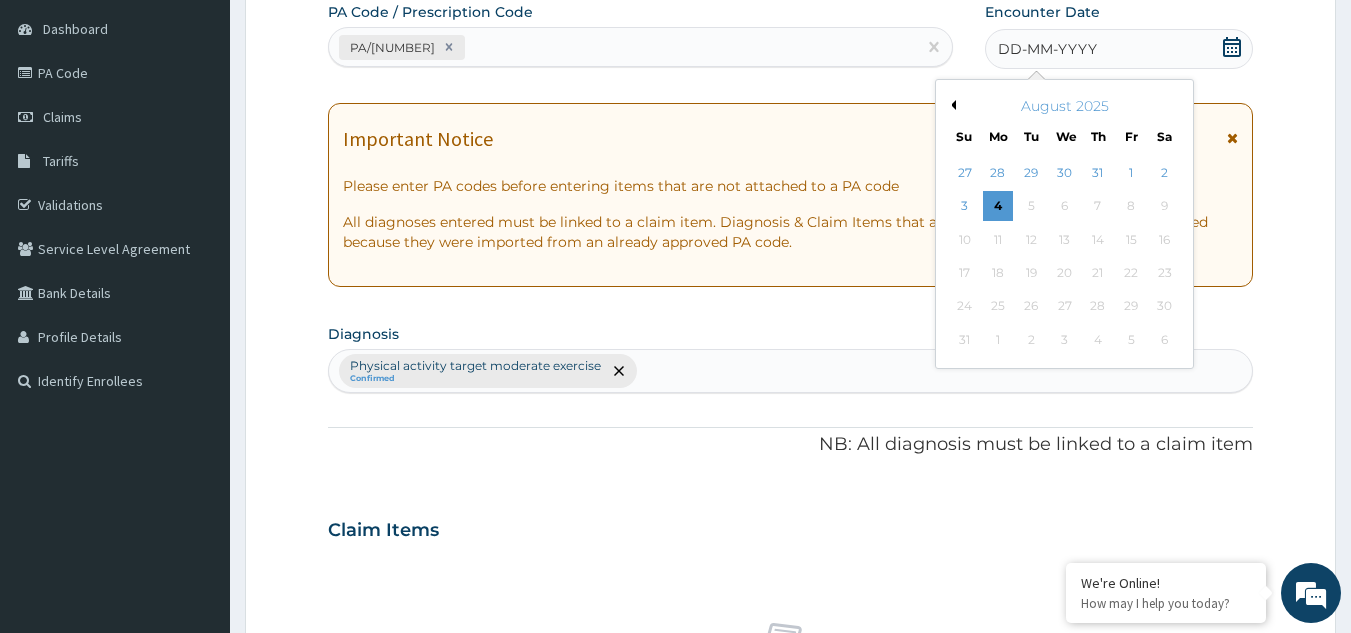 click on "August 2025" at bounding box center [1064, 106] 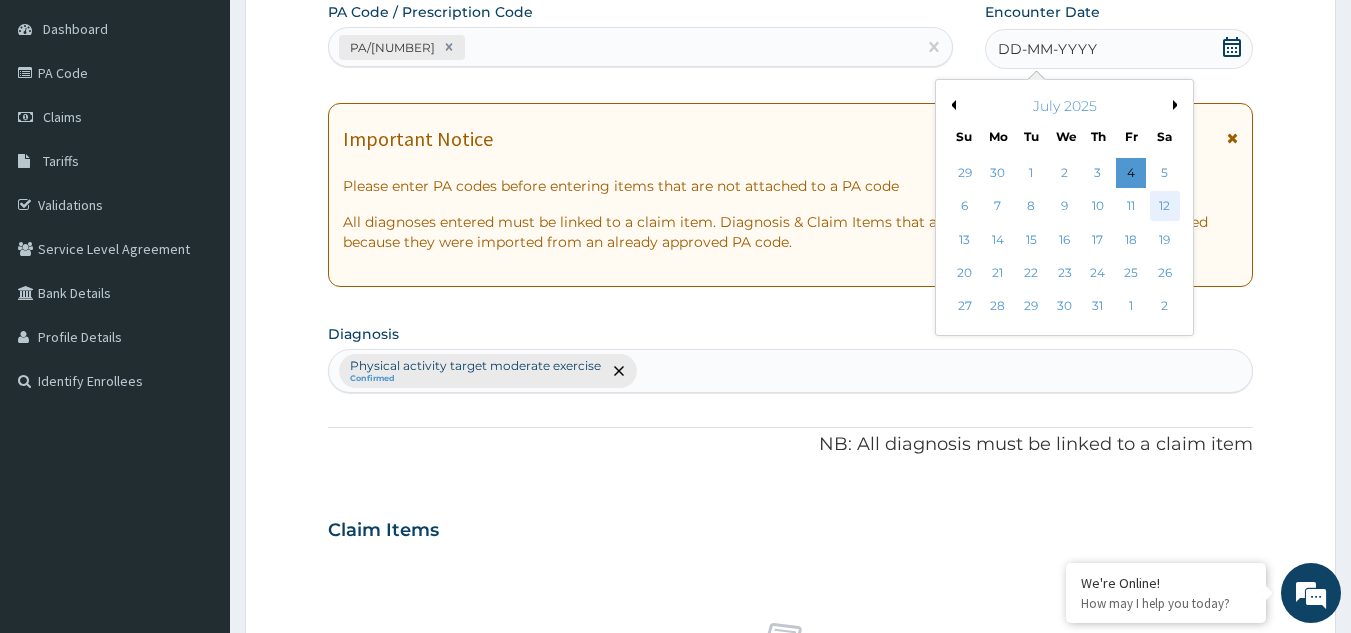 click on "12" at bounding box center (1165, 207) 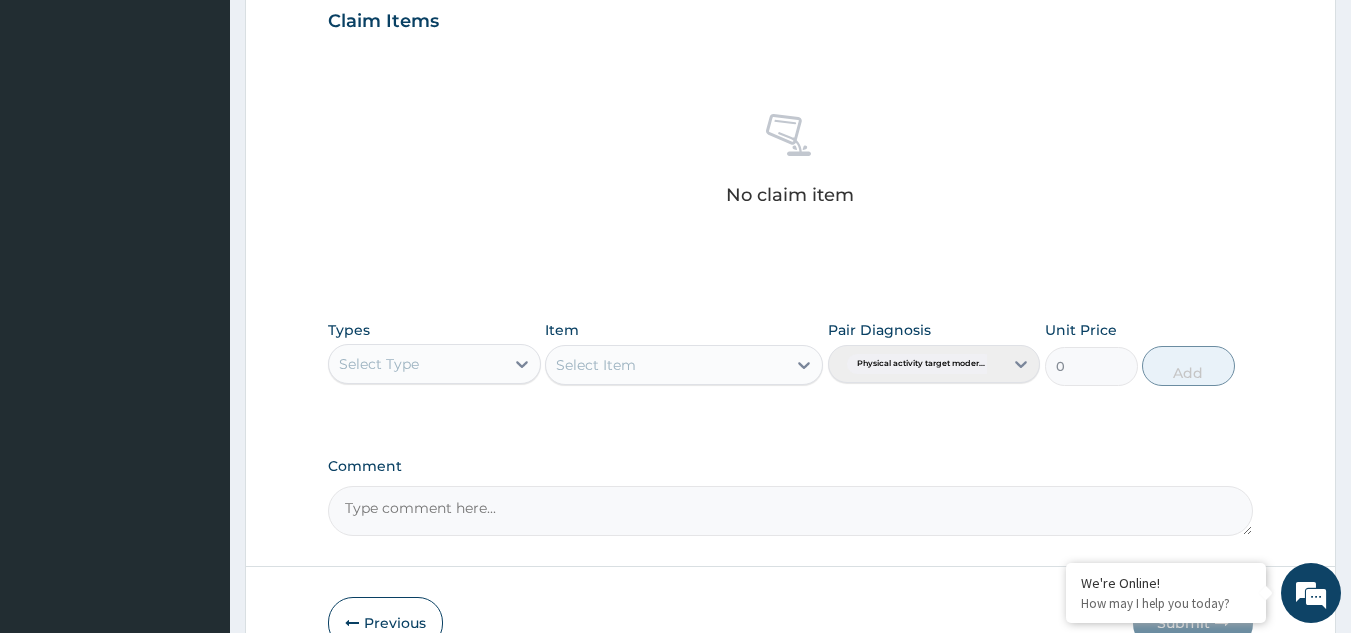 scroll, scrollTop: 699, scrollLeft: 0, axis: vertical 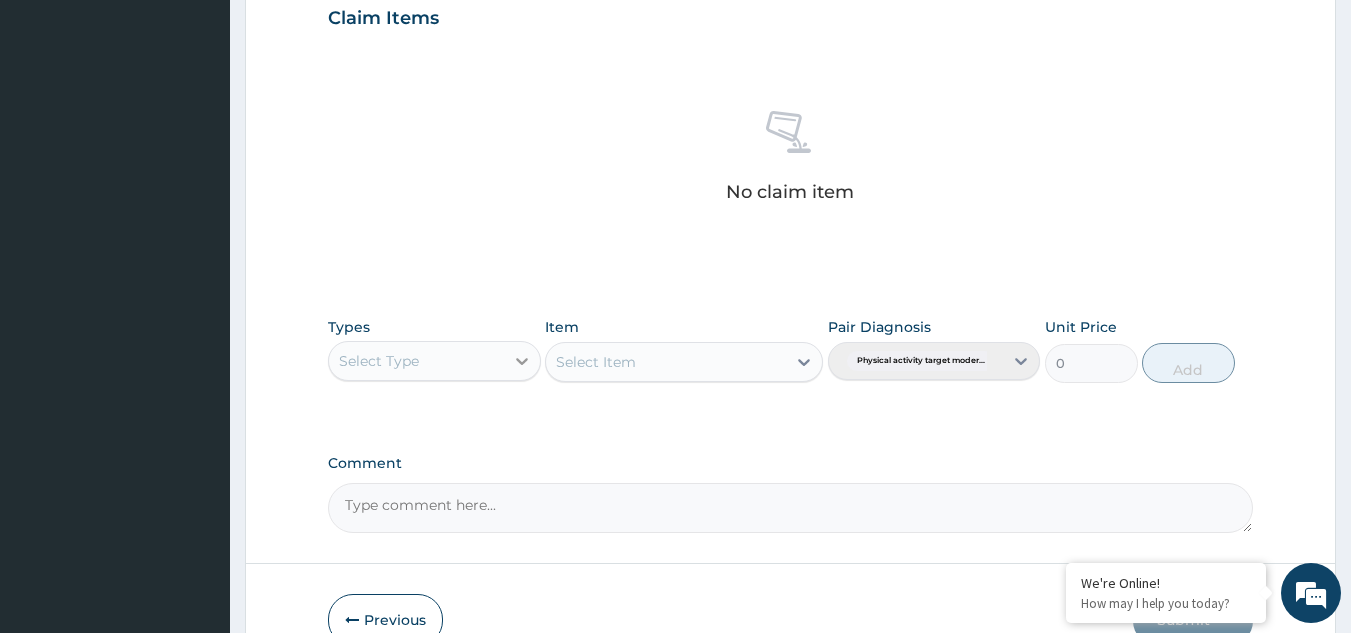 click 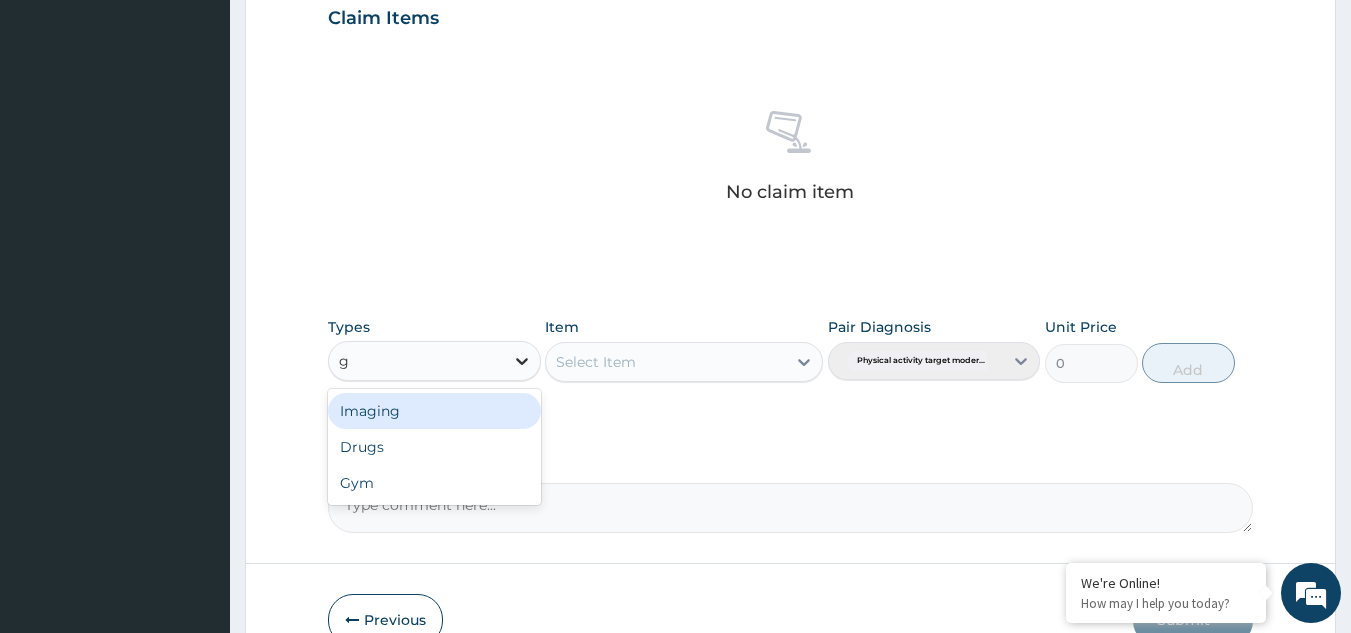 type on "gy" 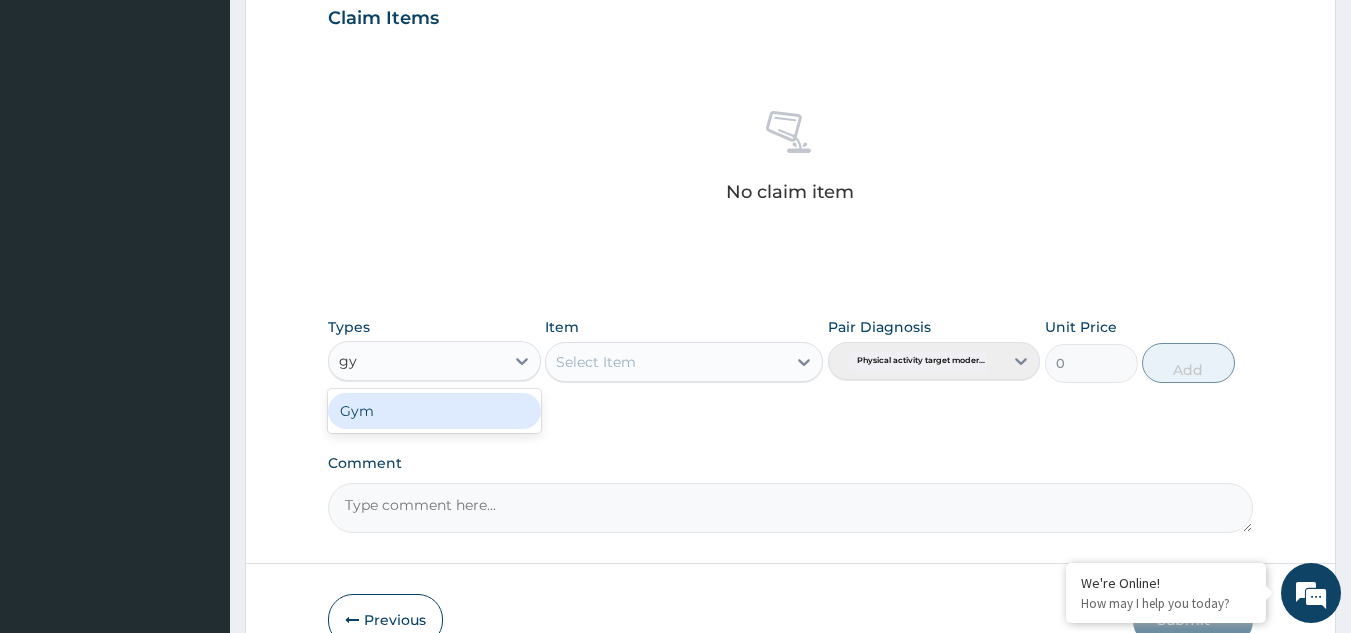click on "Gym" at bounding box center [434, 411] 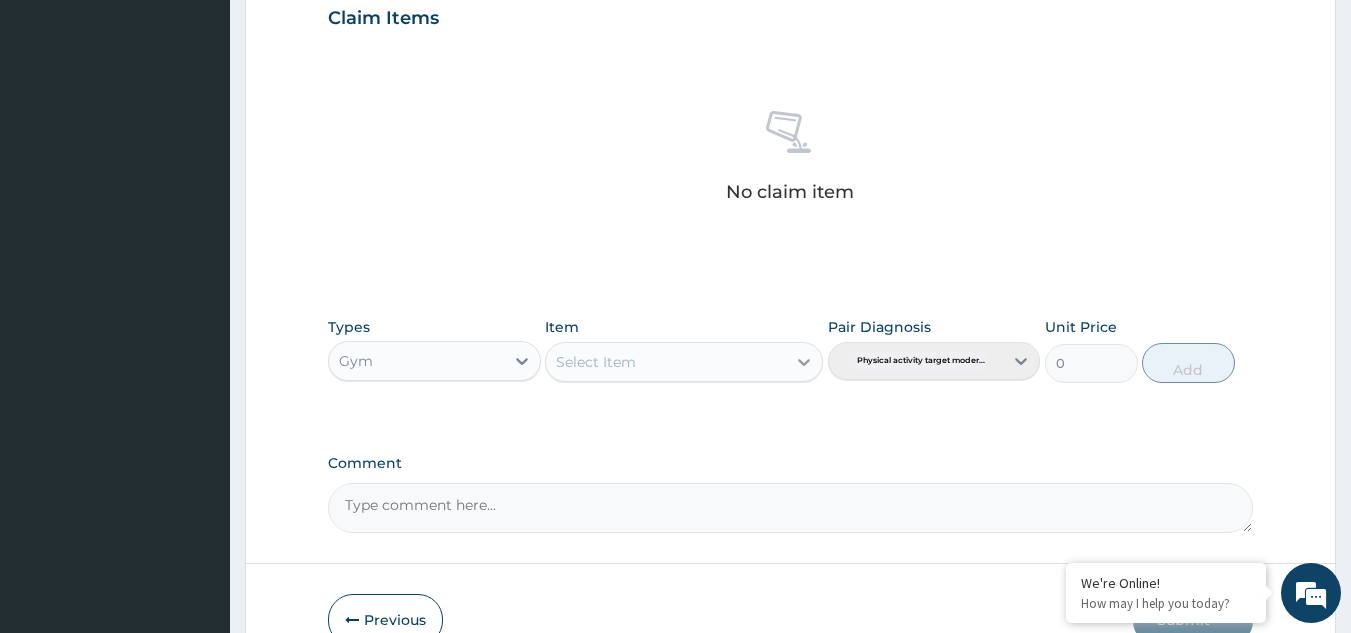 click 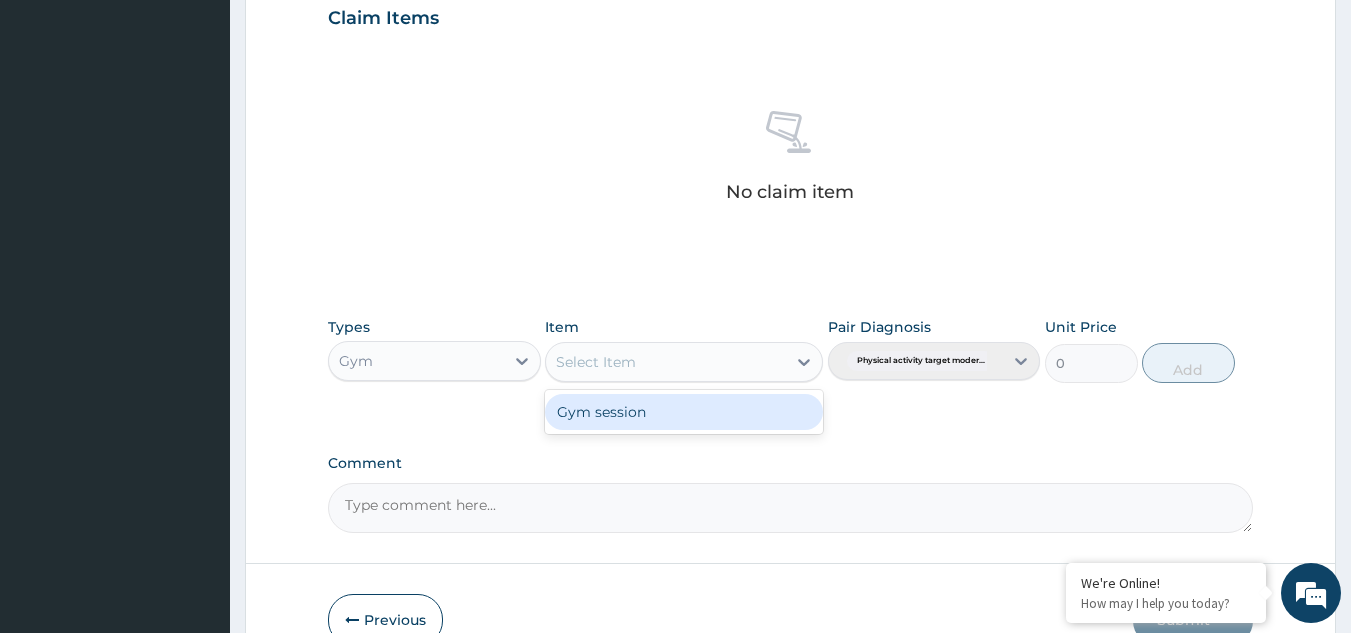 click on "Gym session" at bounding box center [684, 412] 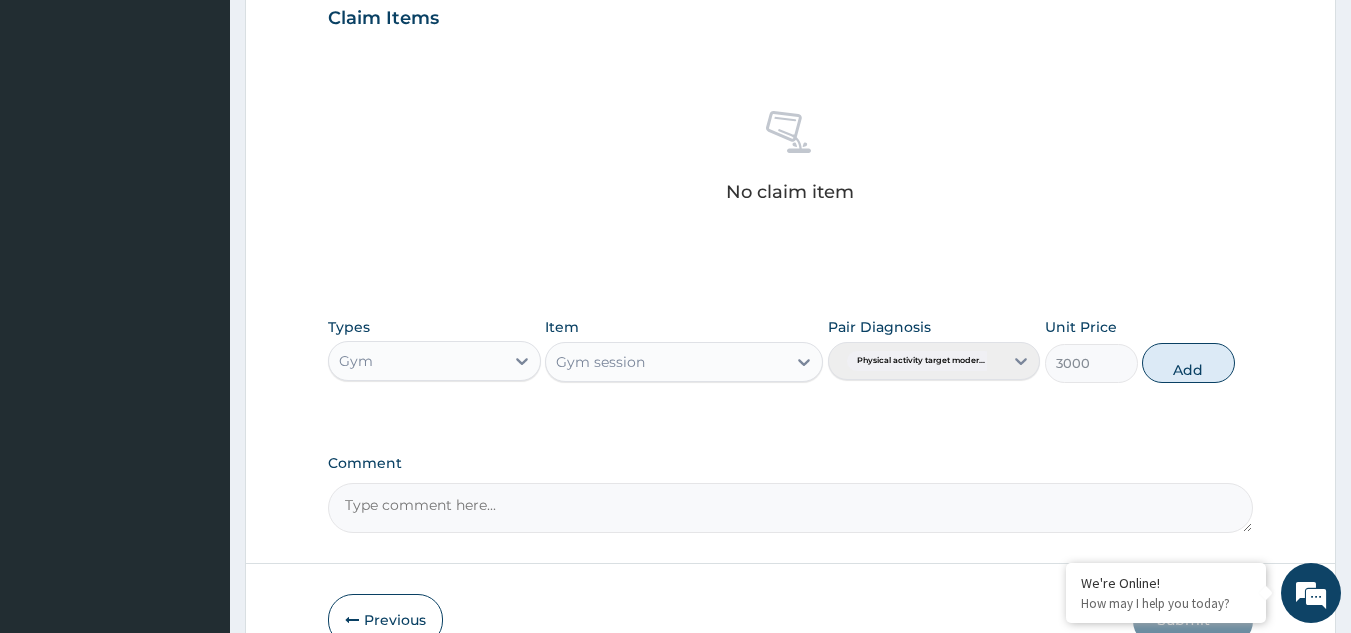 click on "Pair Diagnosis Physical activity target moder..." at bounding box center [934, 350] 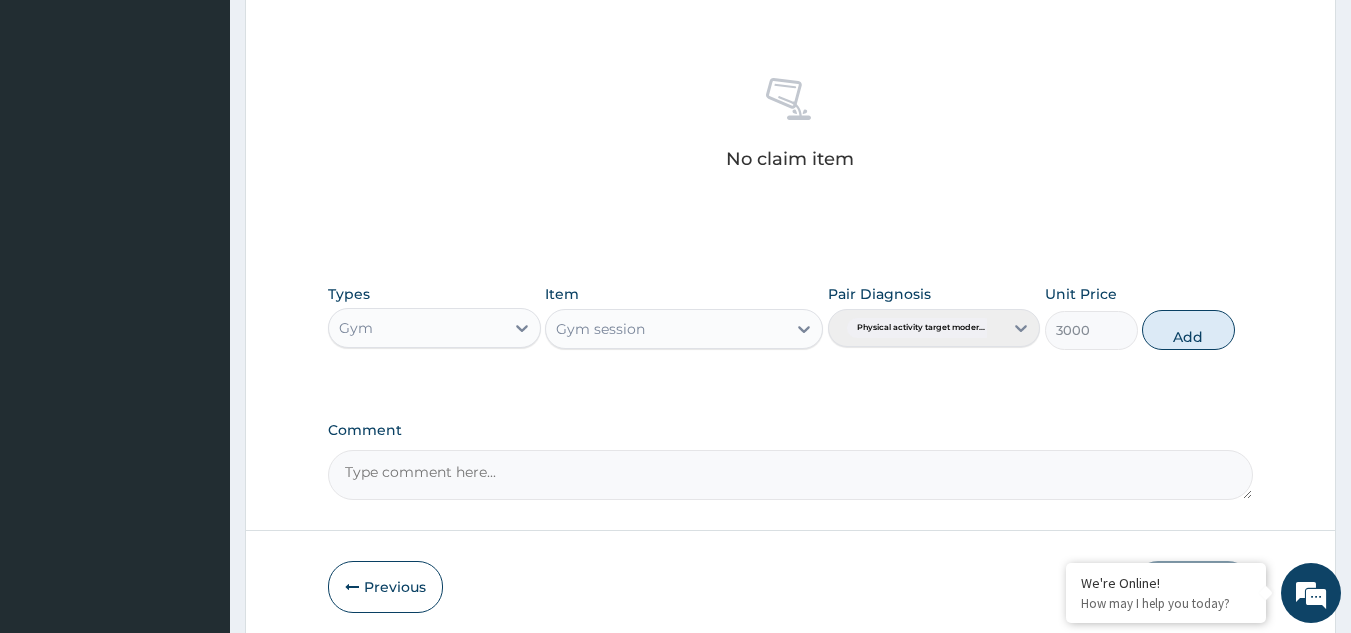 scroll, scrollTop: 809, scrollLeft: 0, axis: vertical 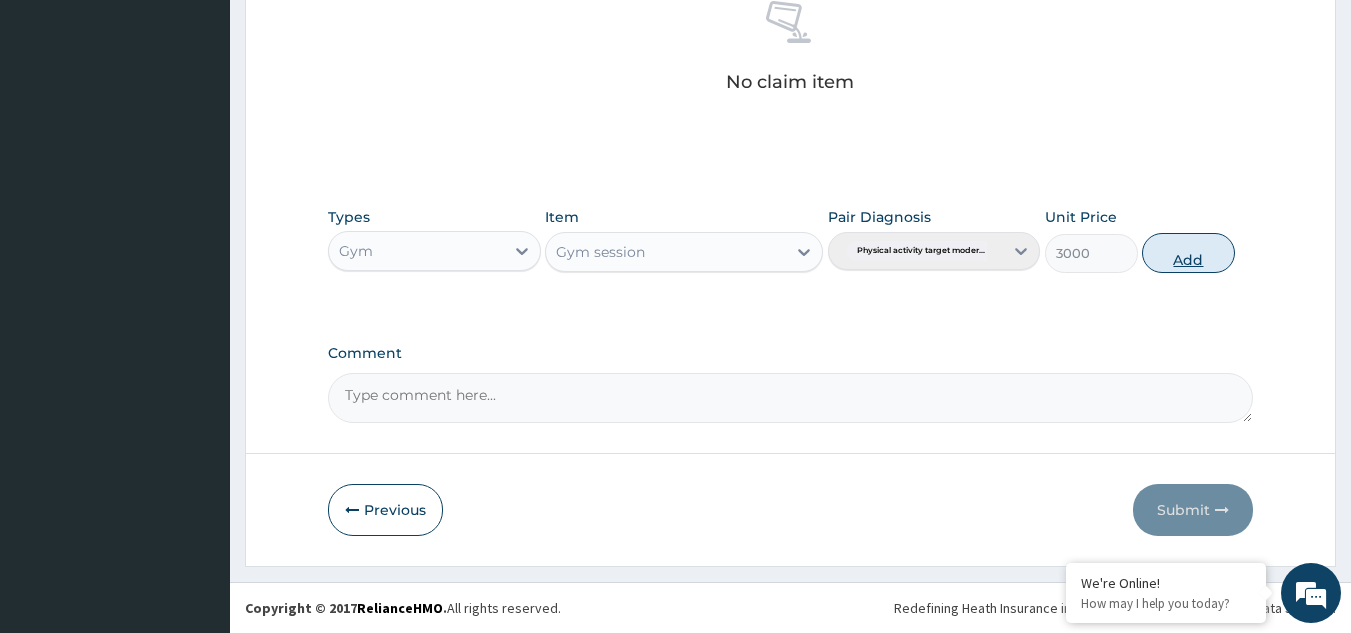 click on "Add" at bounding box center (1188, 253) 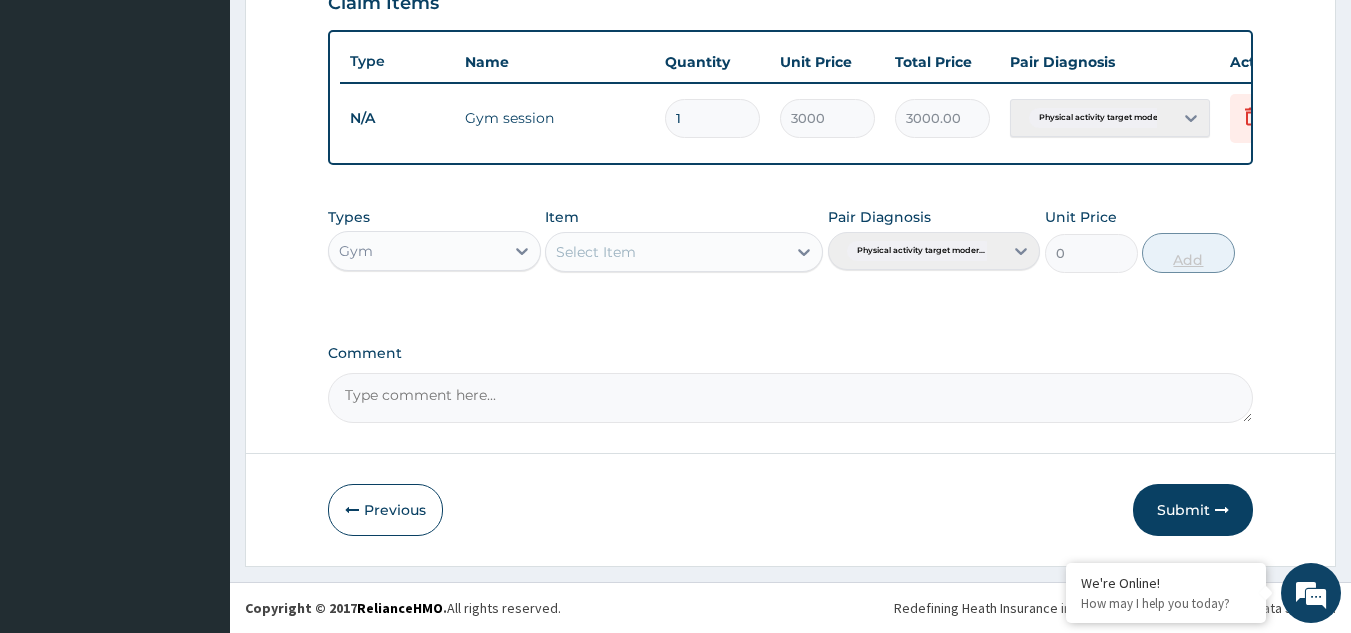 scroll, scrollTop: 729, scrollLeft: 0, axis: vertical 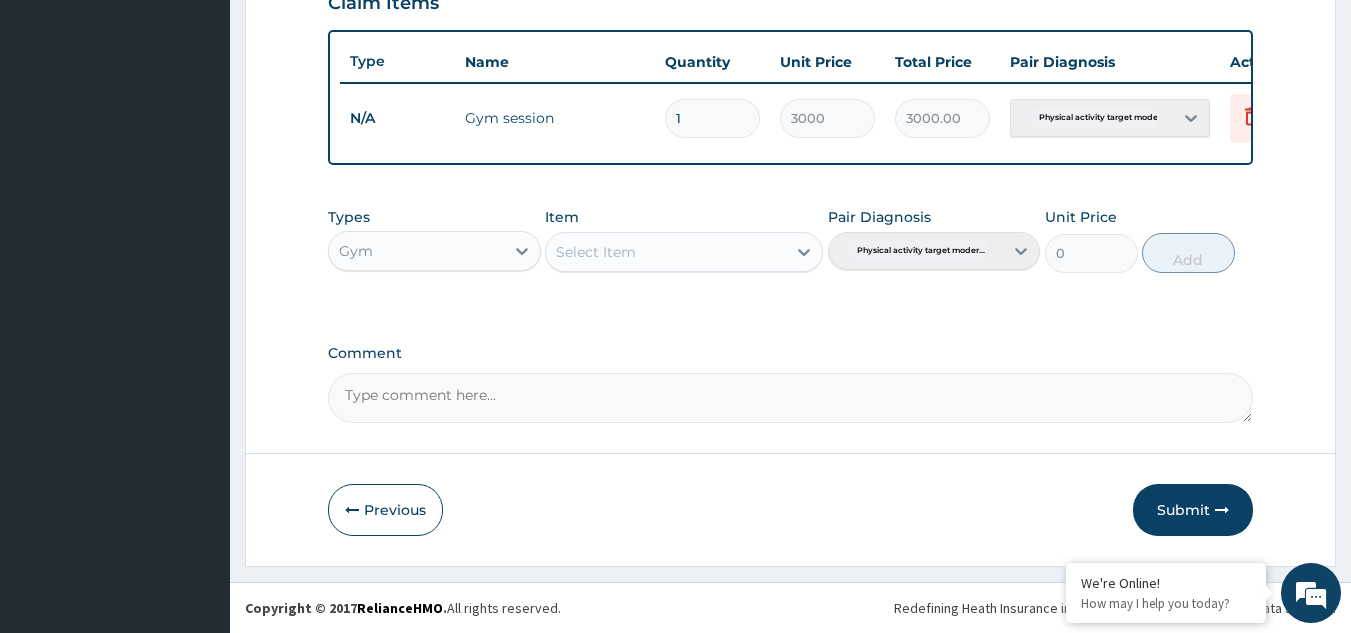 click on "1" at bounding box center [712, 118] 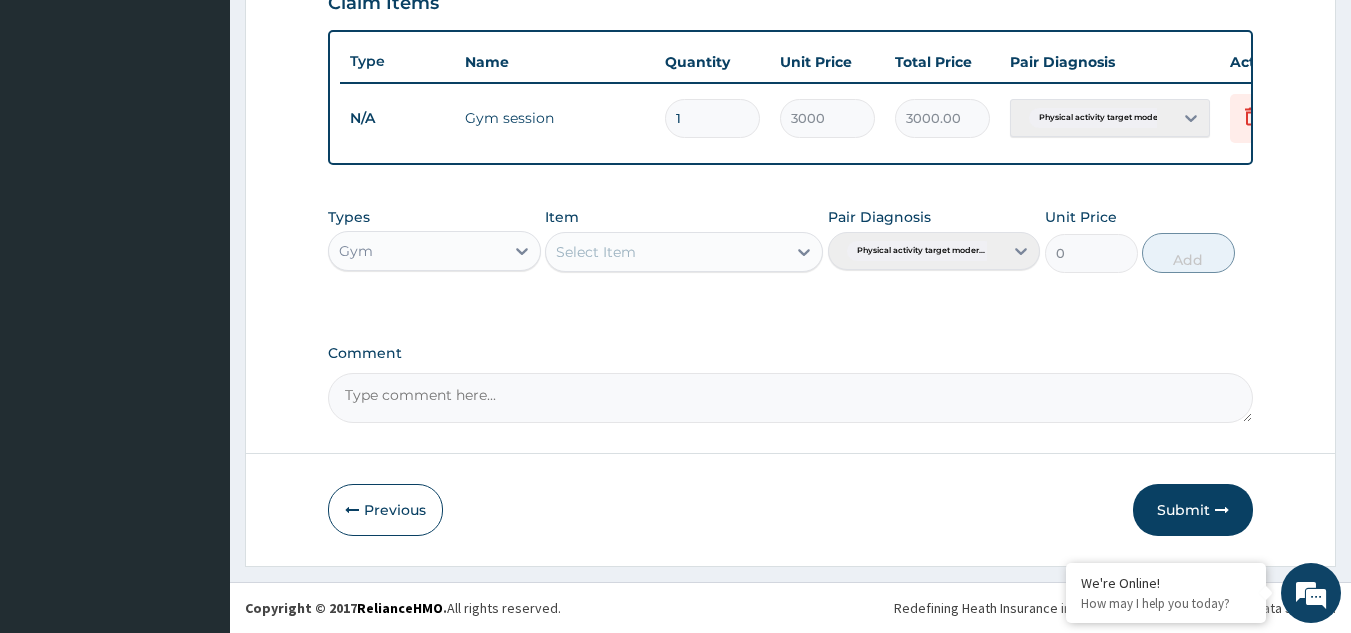 type 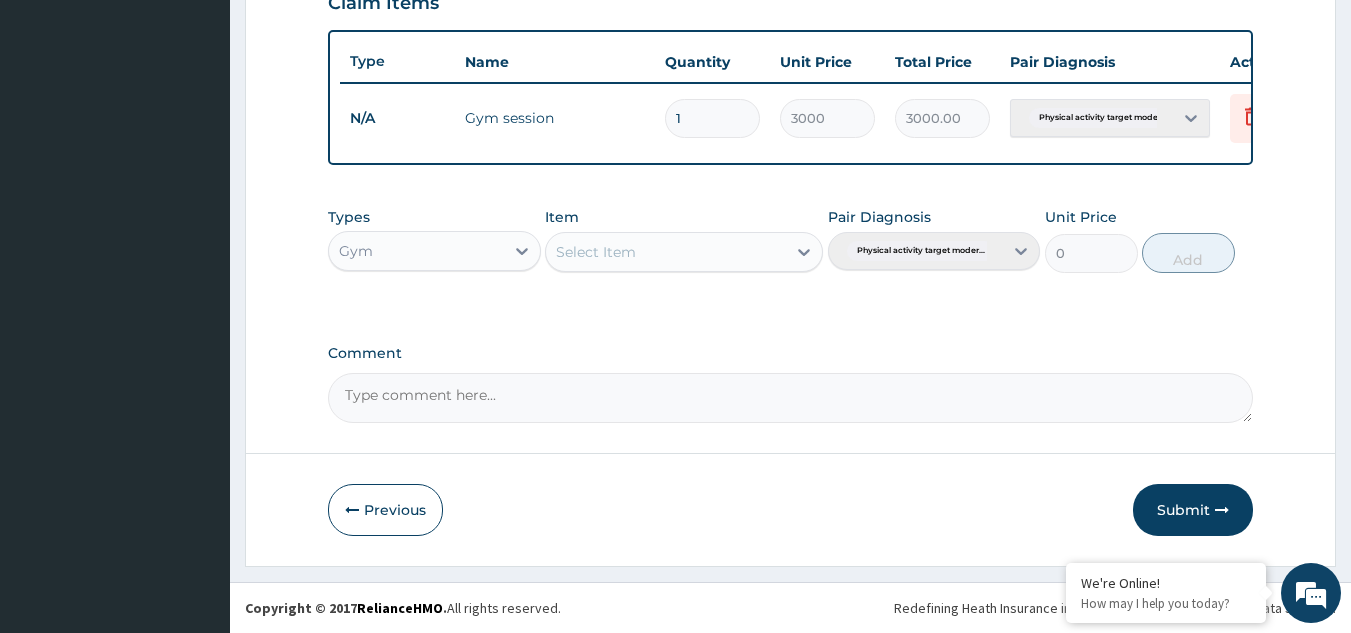 type on "0.00" 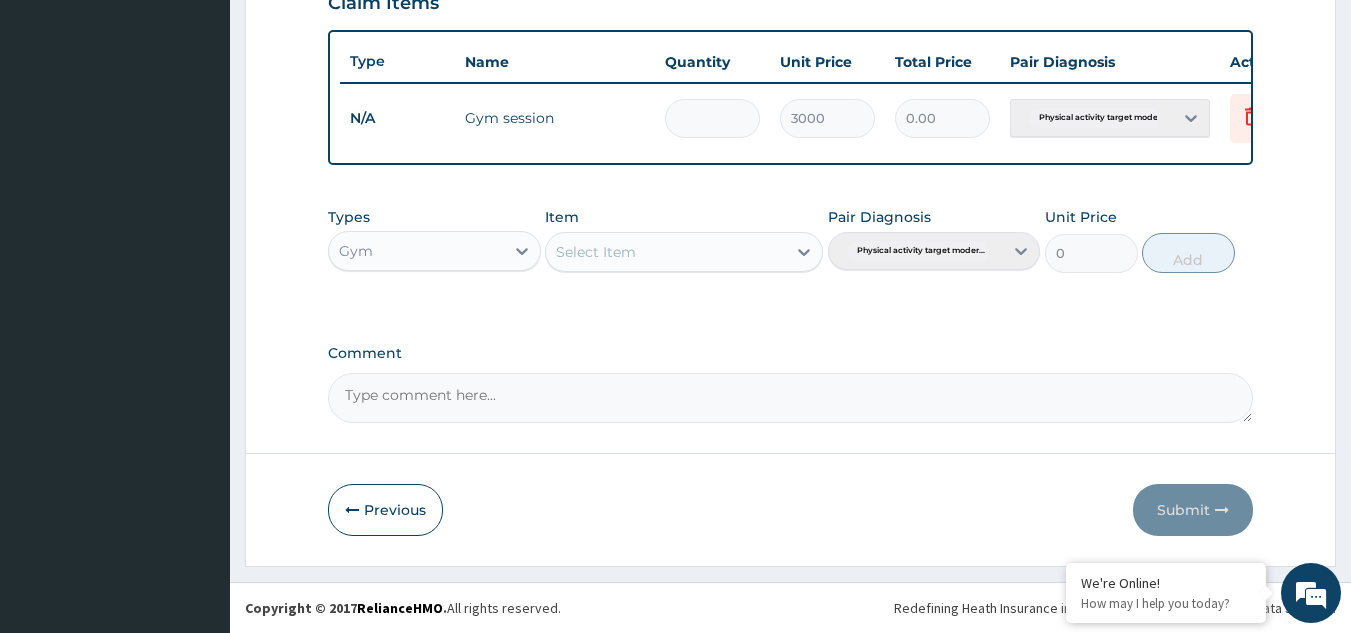 type on "4" 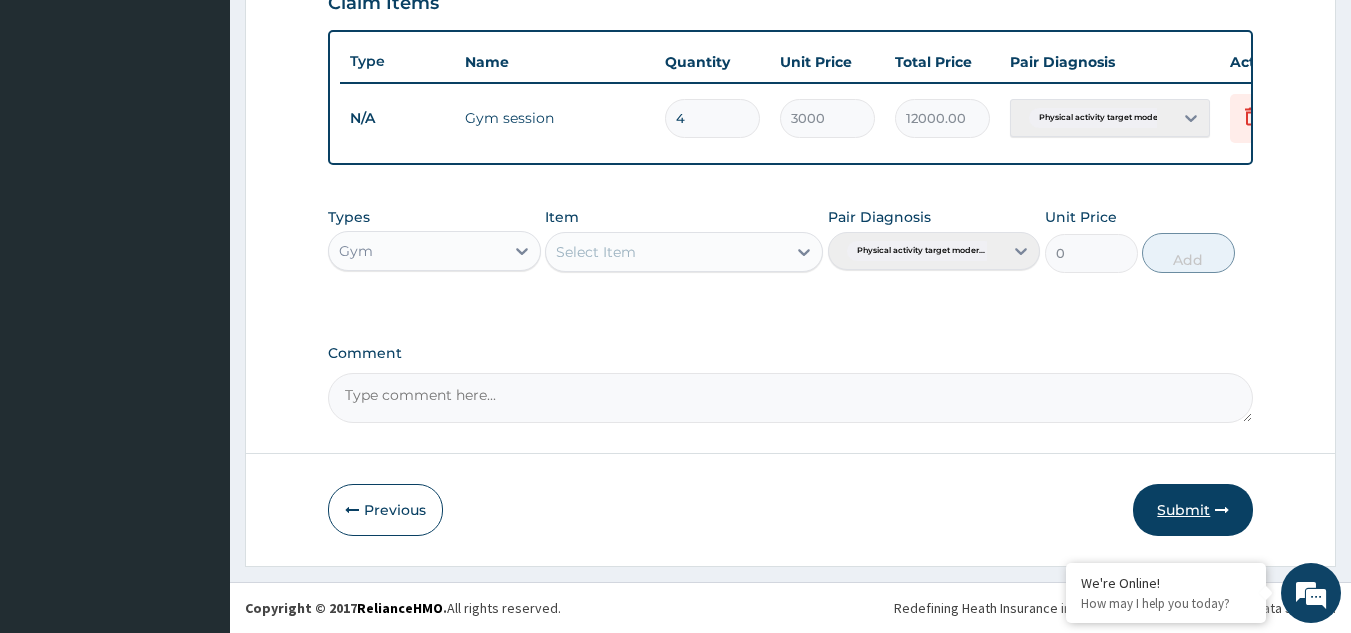 type on "4" 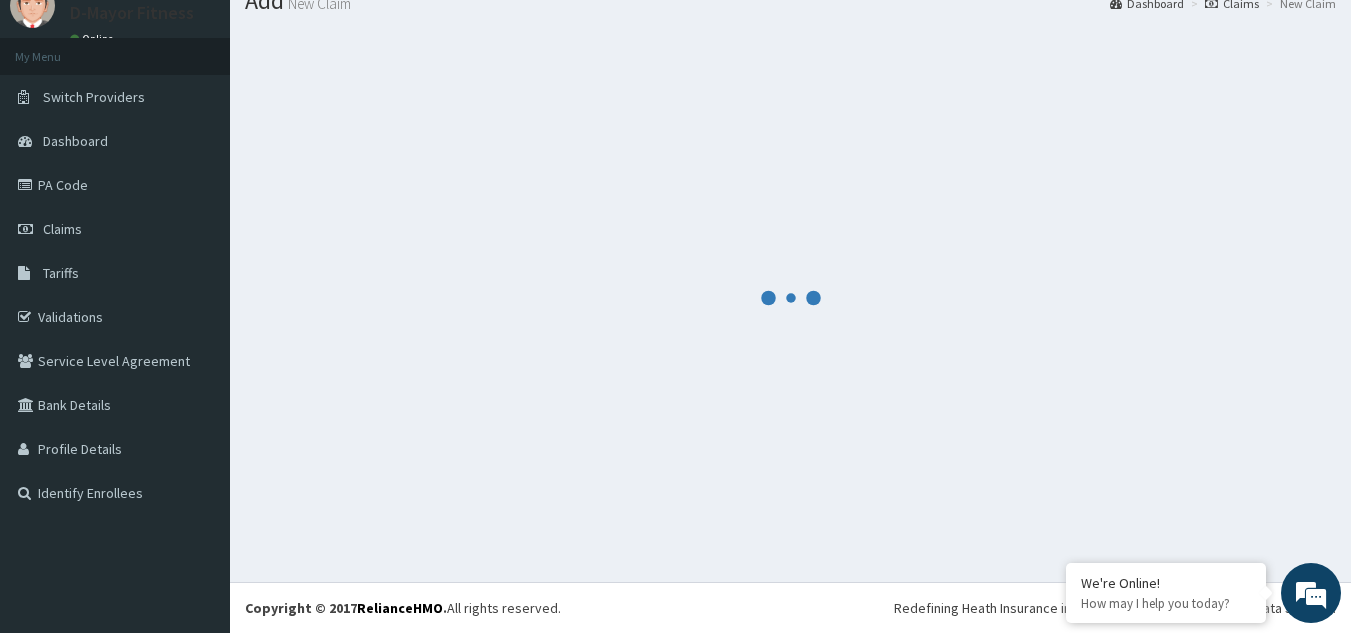 scroll, scrollTop: 729, scrollLeft: 0, axis: vertical 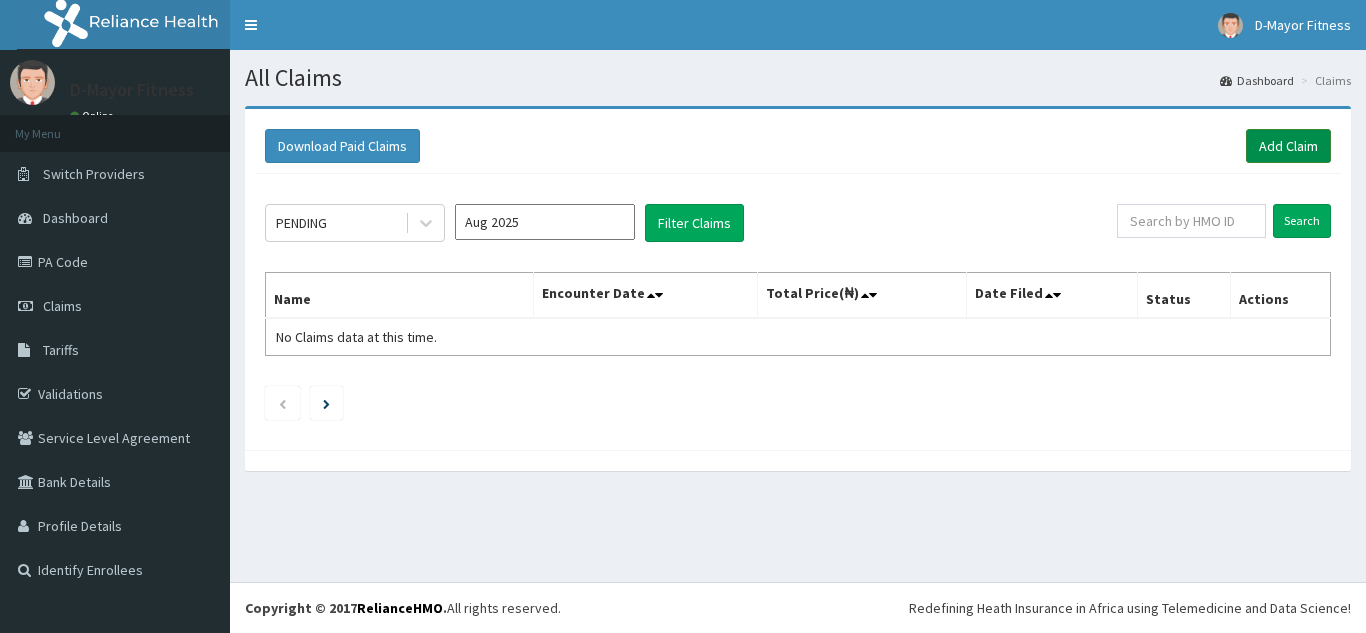 click on "Add Claim" at bounding box center [1288, 146] 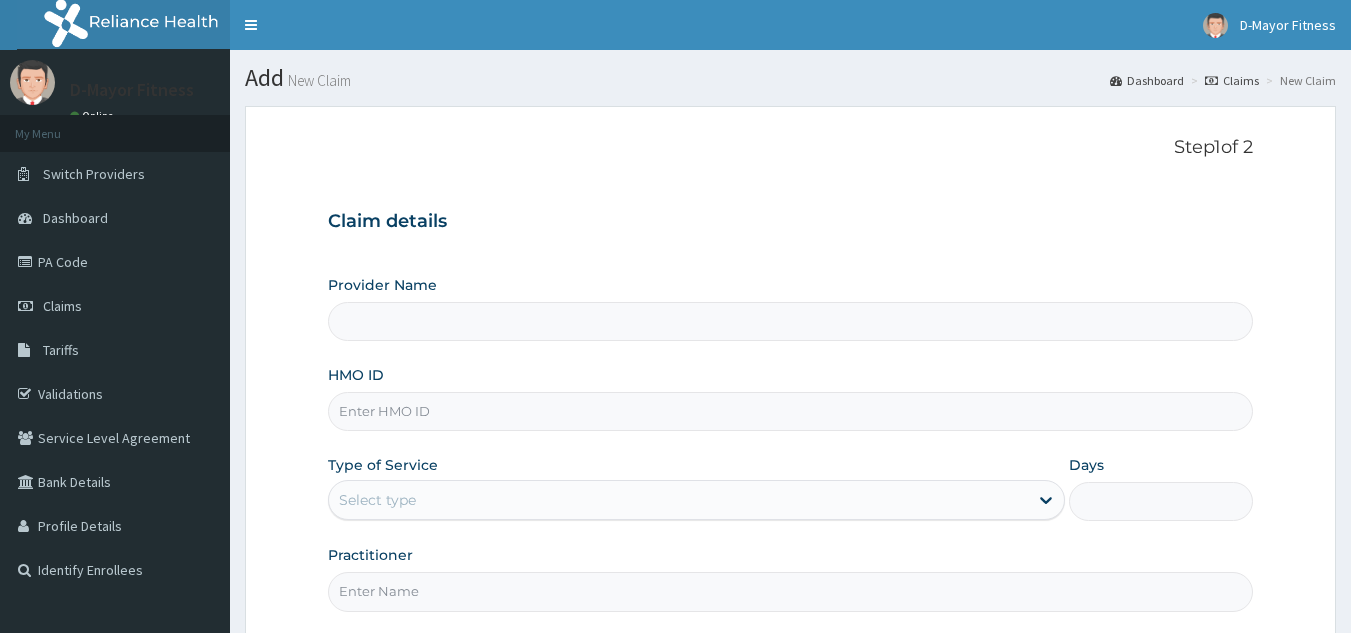 scroll, scrollTop: 0, scrollLeft: 0, axis: both 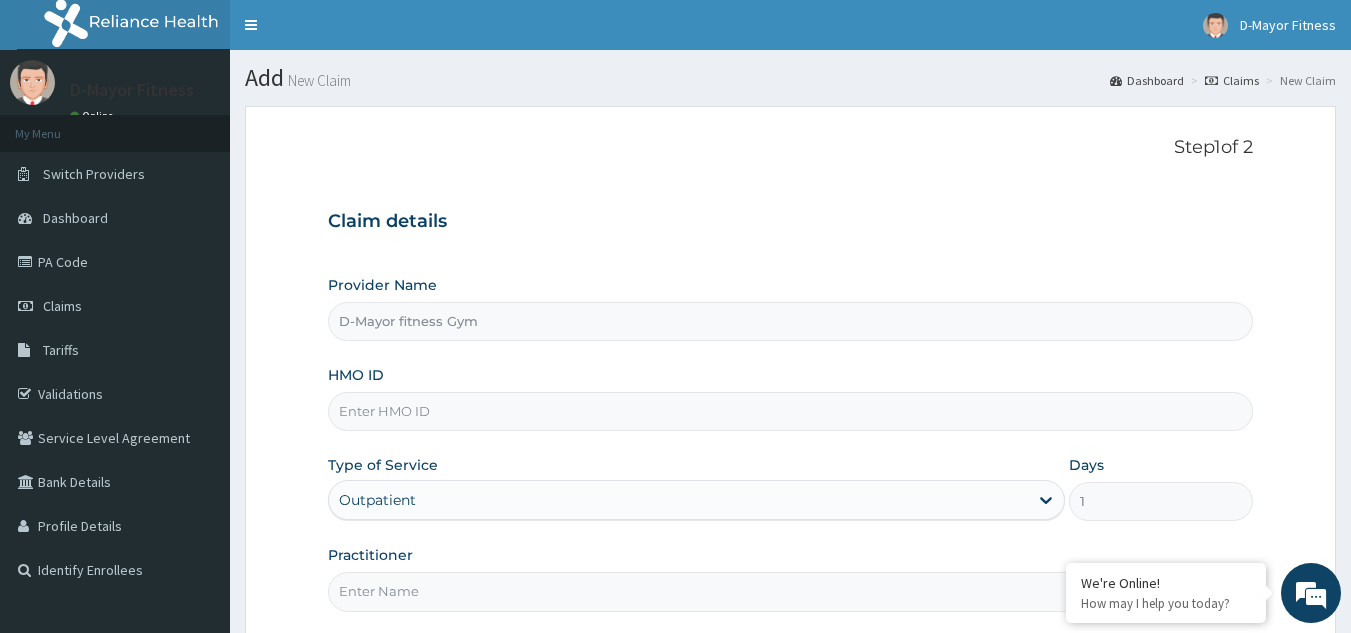 click on "HMO ID" at bounding box center [791, 411] 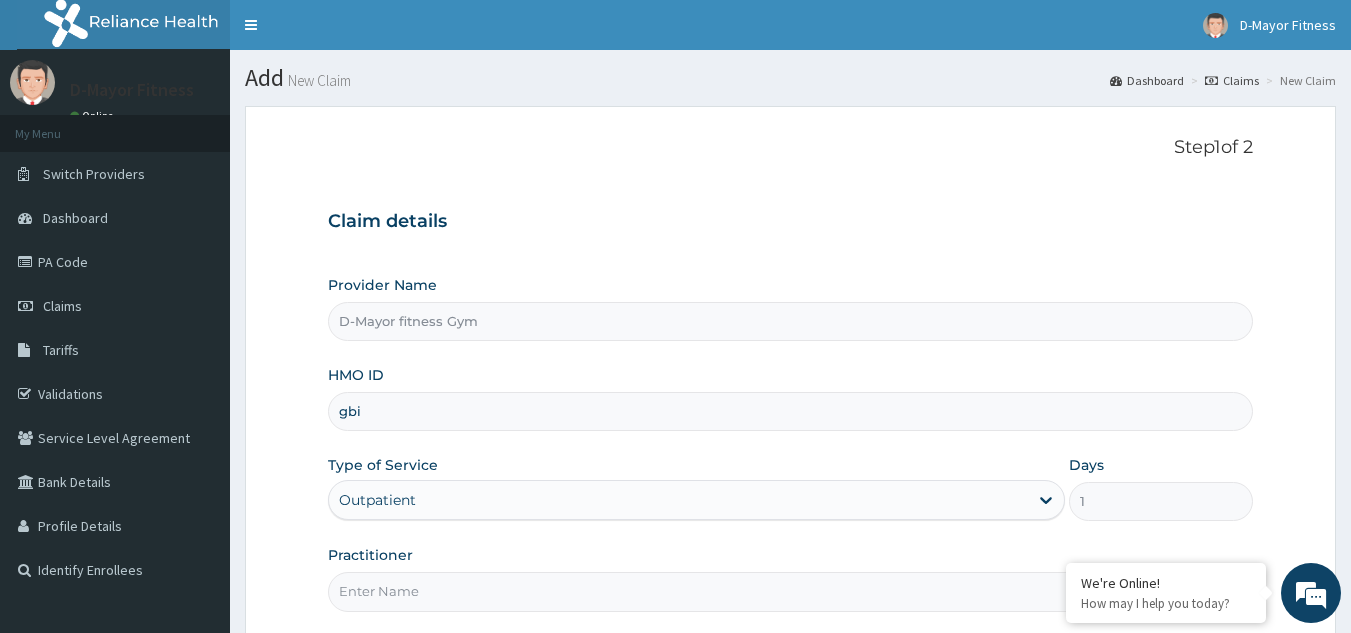 click on "gbi" at bounding box center [791, 411] 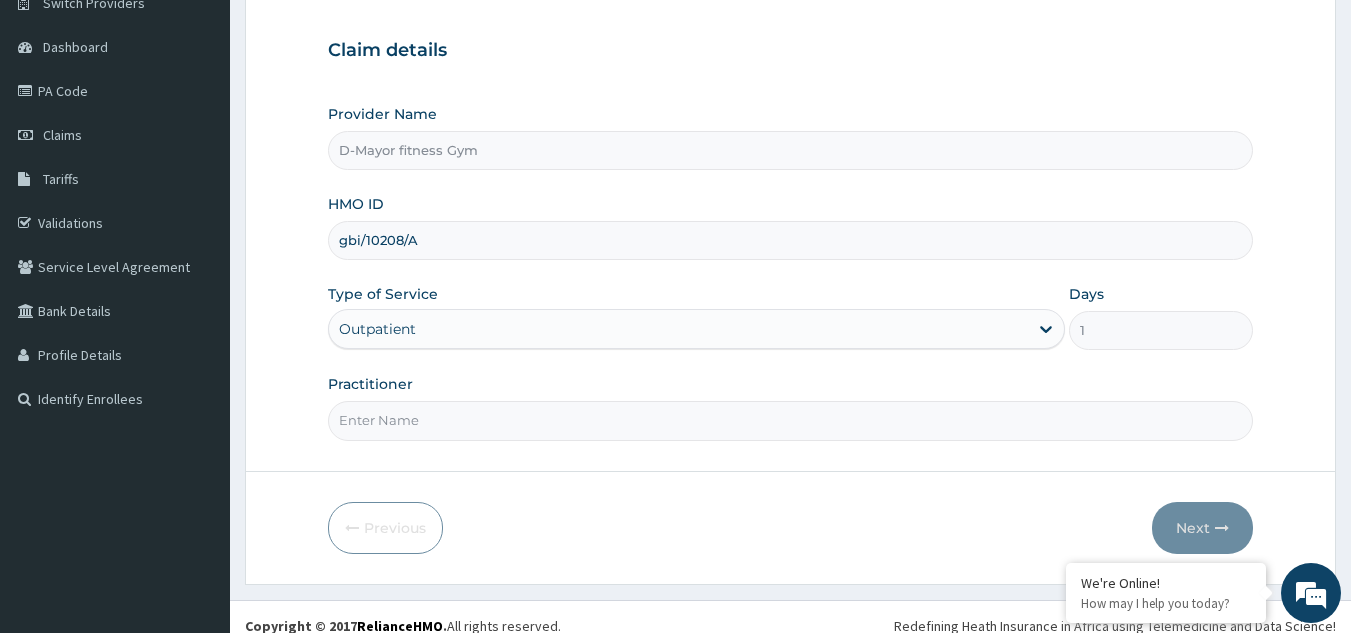 scroll, scrollTop: 174, scrollLeft: 0, axis: vertical 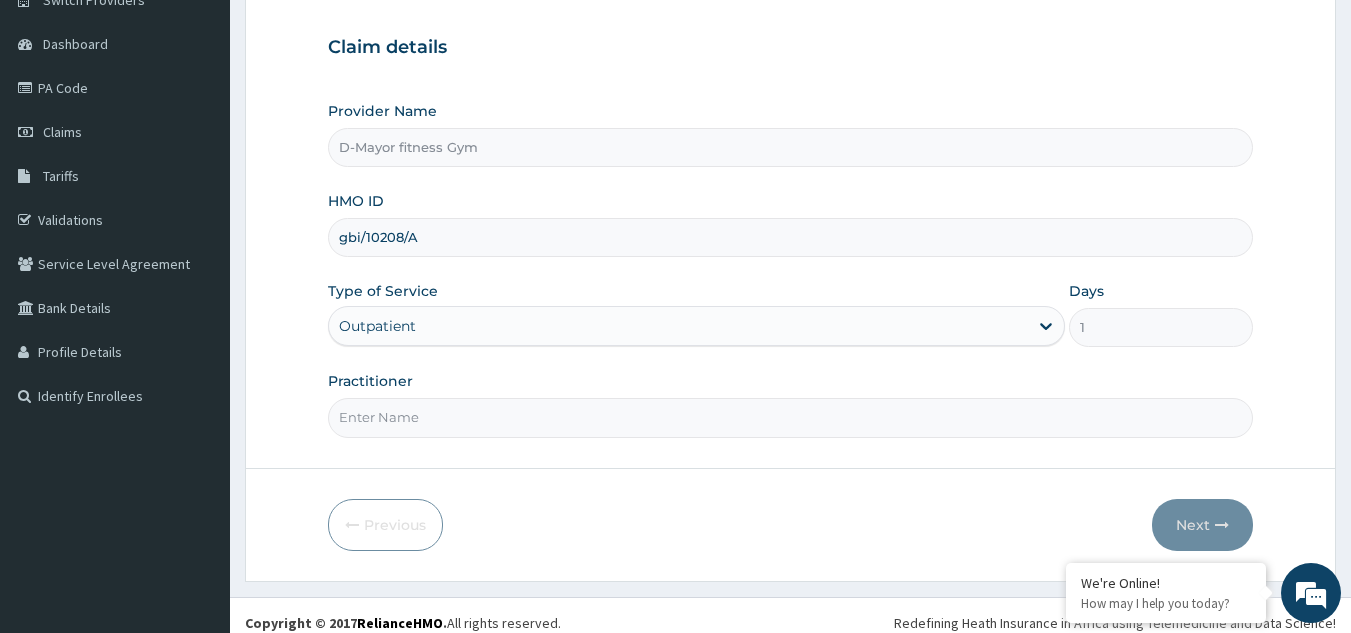 type on "gbi/10208/A" 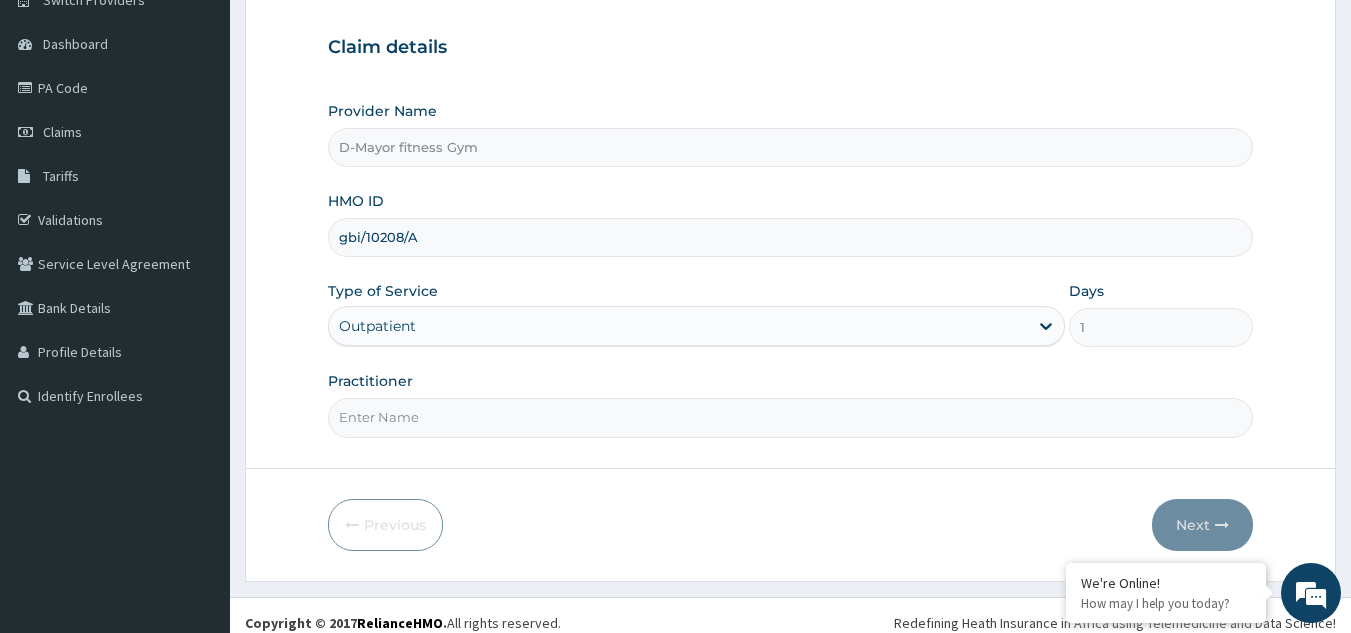 type on "COACH CHRIS" 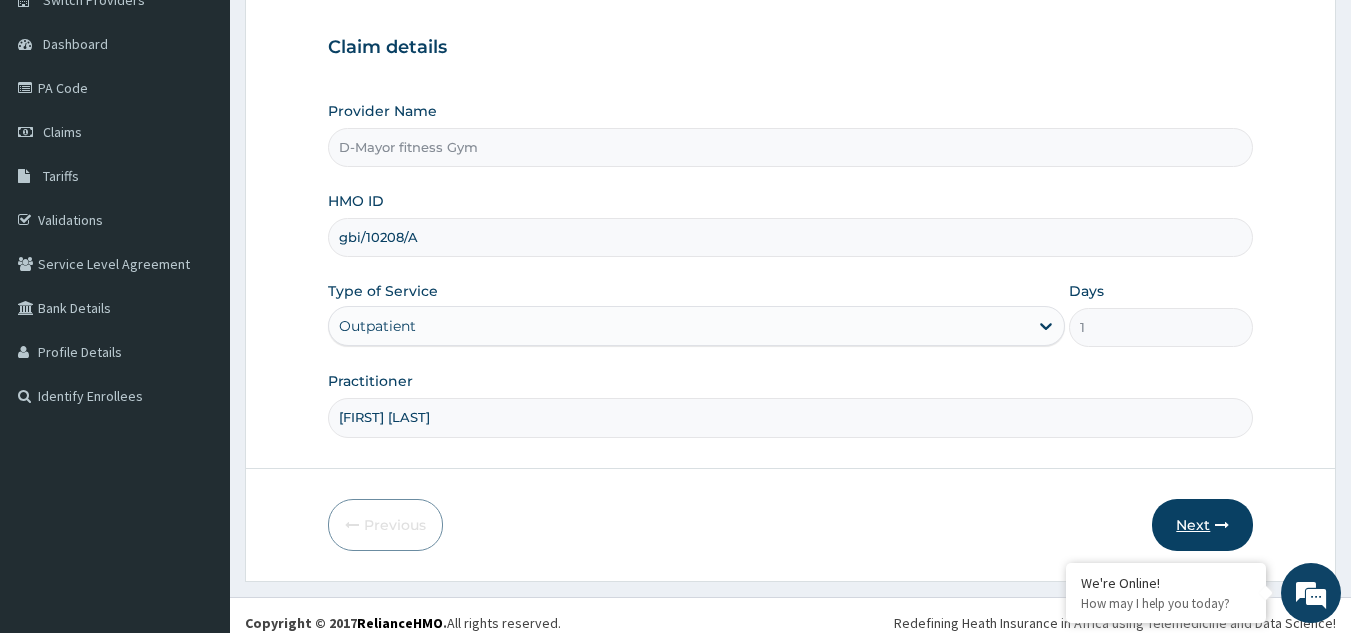 click on "Next" at bounding box center [1202, 525] 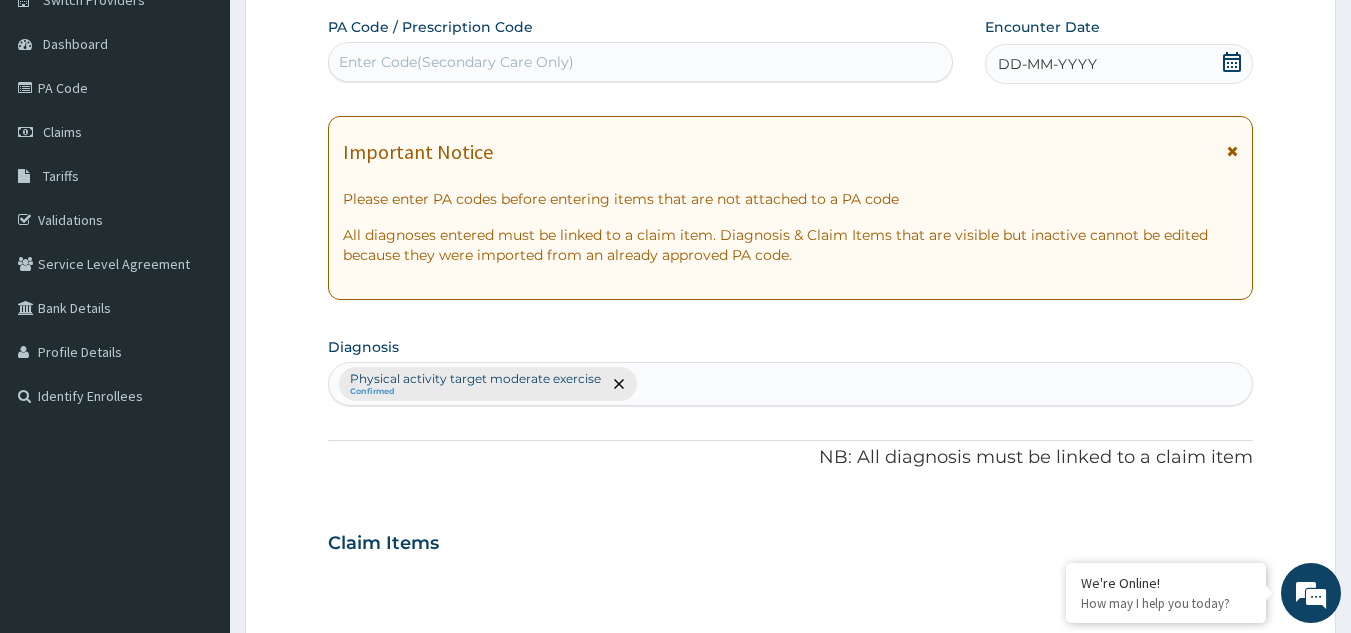 click on "Enter Code(Secondary Care Only)" at bounding box center (641, 62) 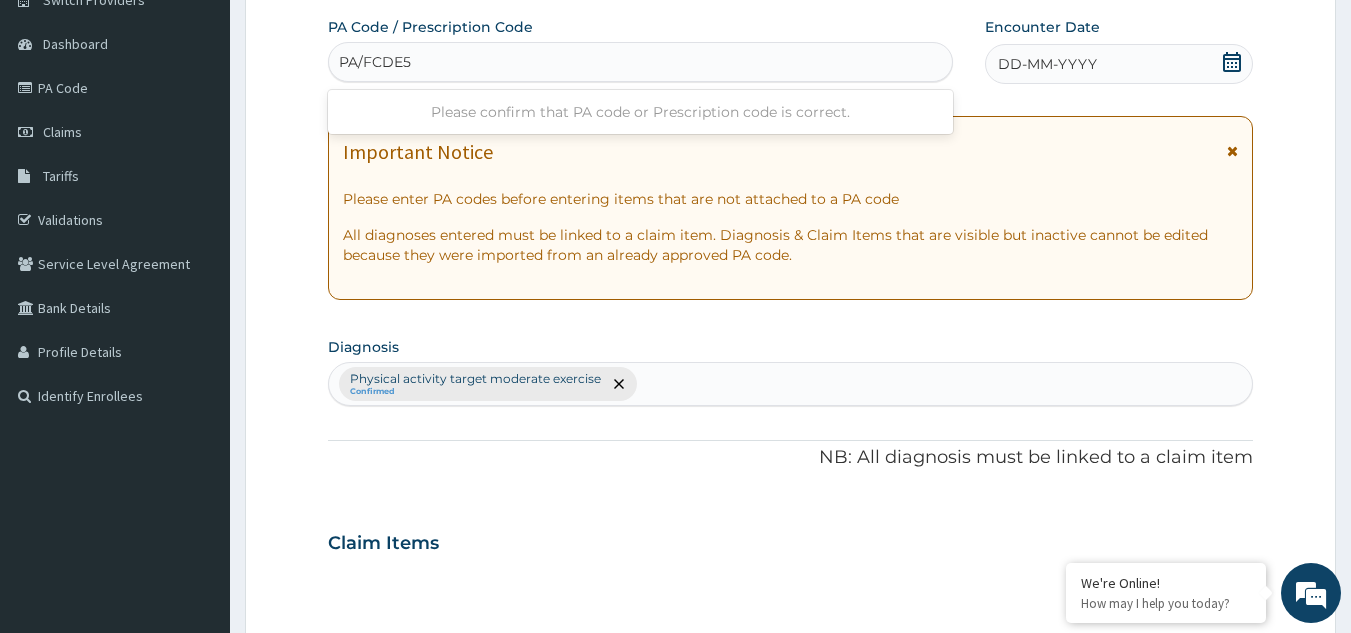 type on "PA/FCDE5A" 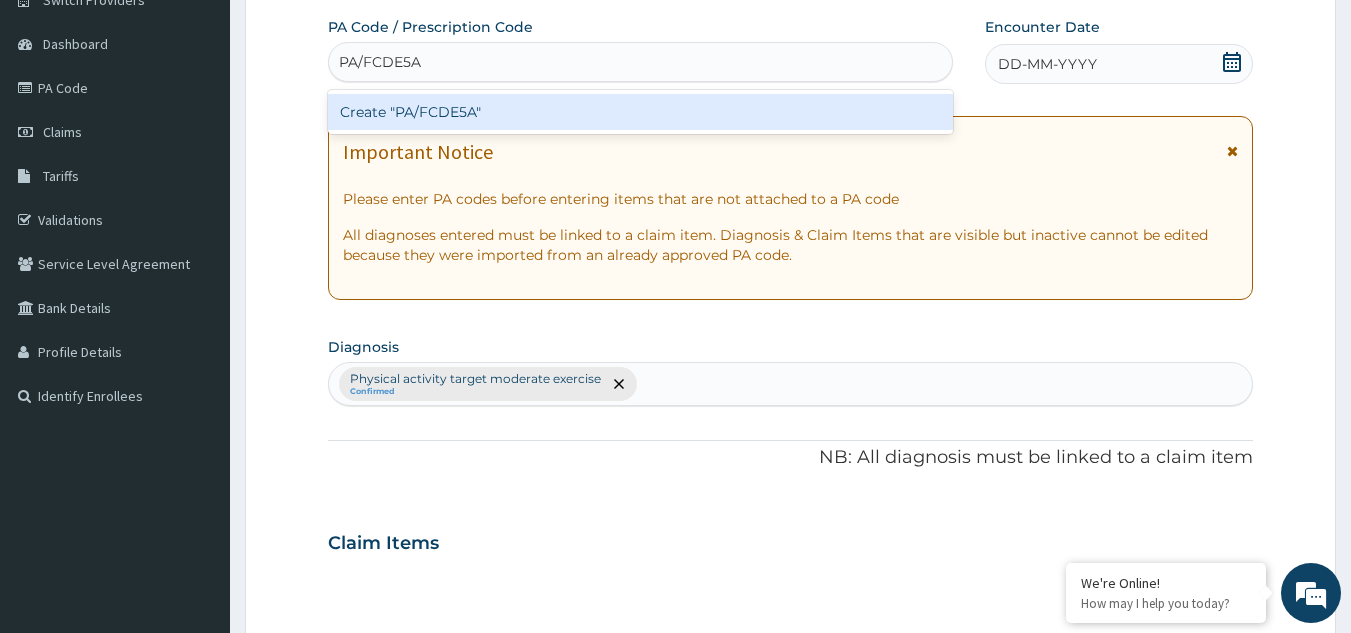 click on "Create "PA/FCDE5A"" at bounding box center (641, 112) 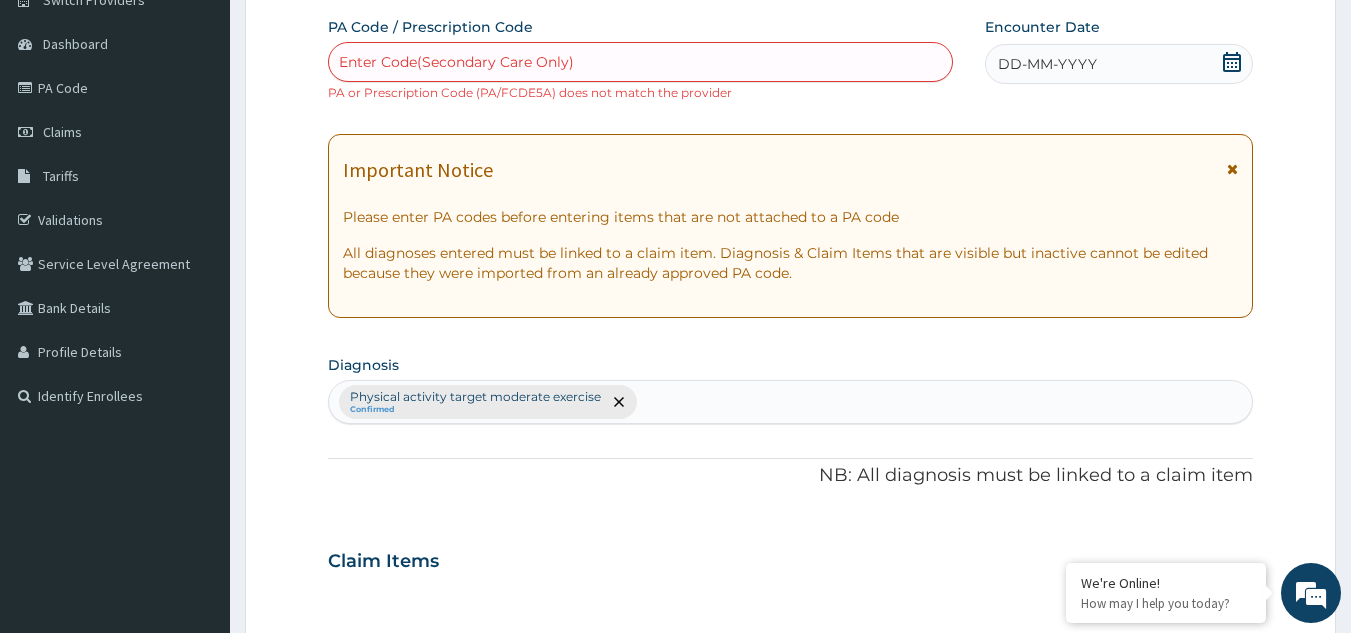 click on "PA or Prescription Code  (PA/FCDE5A) does not match the provider" at bounding box center (530, 92) 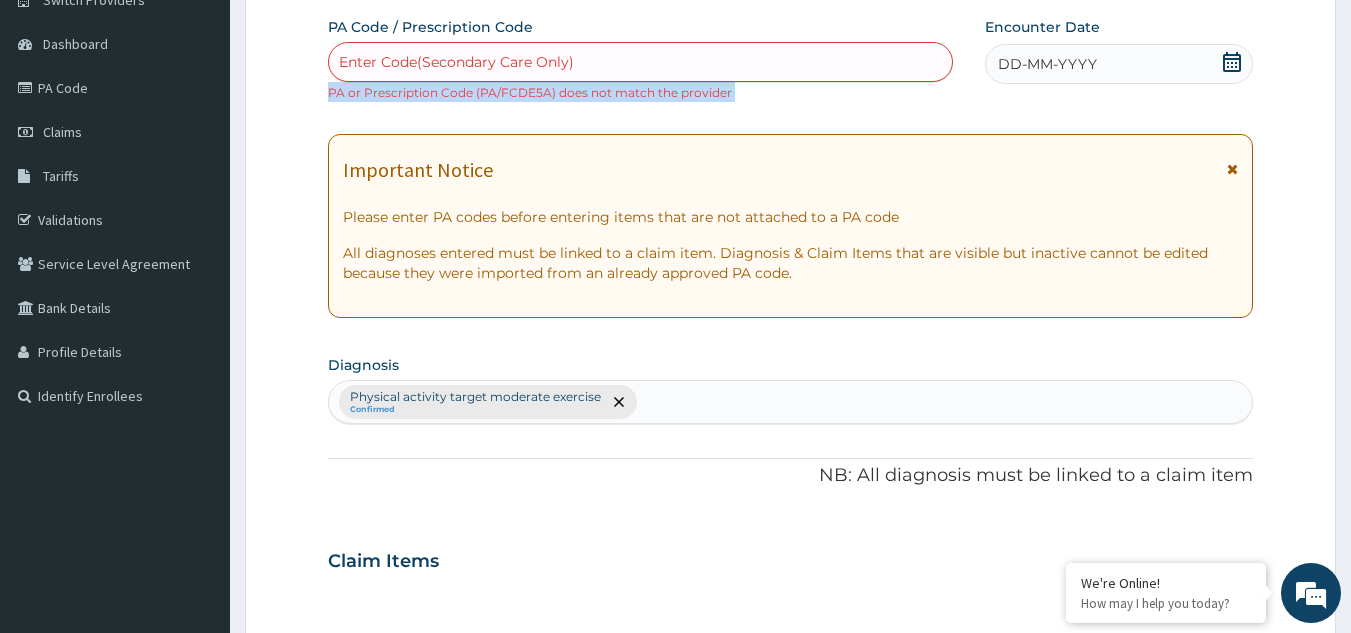 click on "PA or Prescription Code  (PA/FCDE5A) does not match the provider" at bounding box center (530, 92) 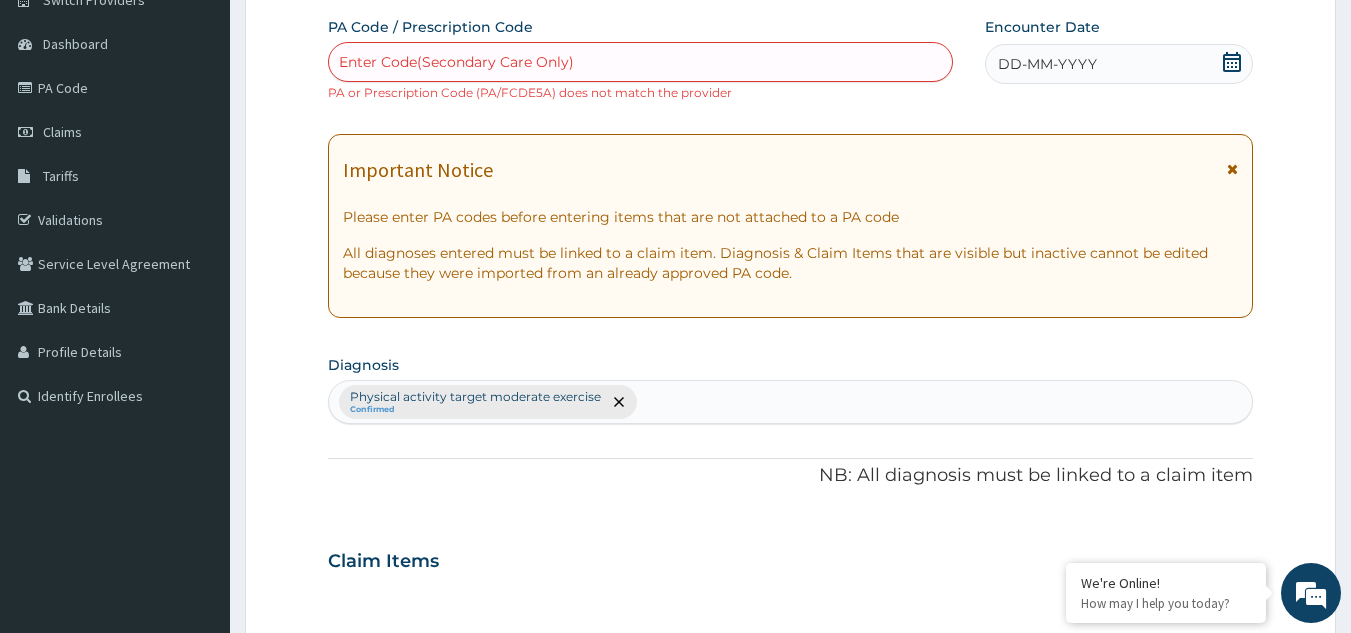 click on "Enter Code(Secondary Care Only)" at bounding box center [456, 62] 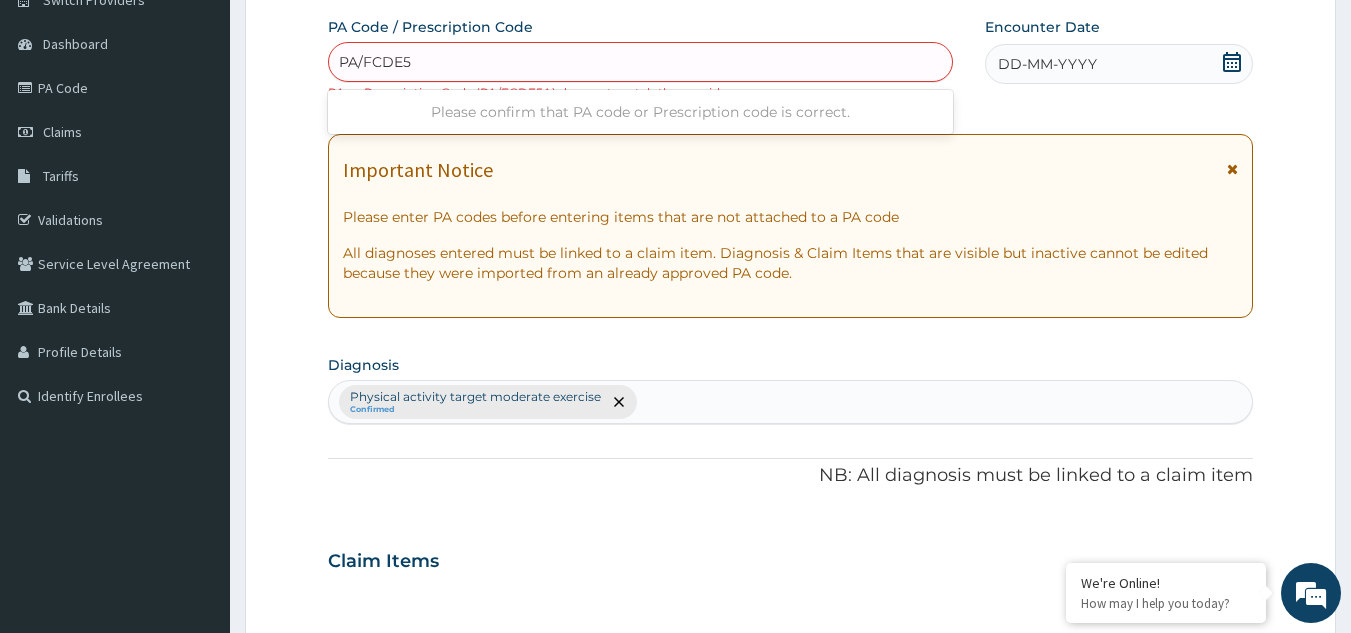 type on "PA/FCDE51" 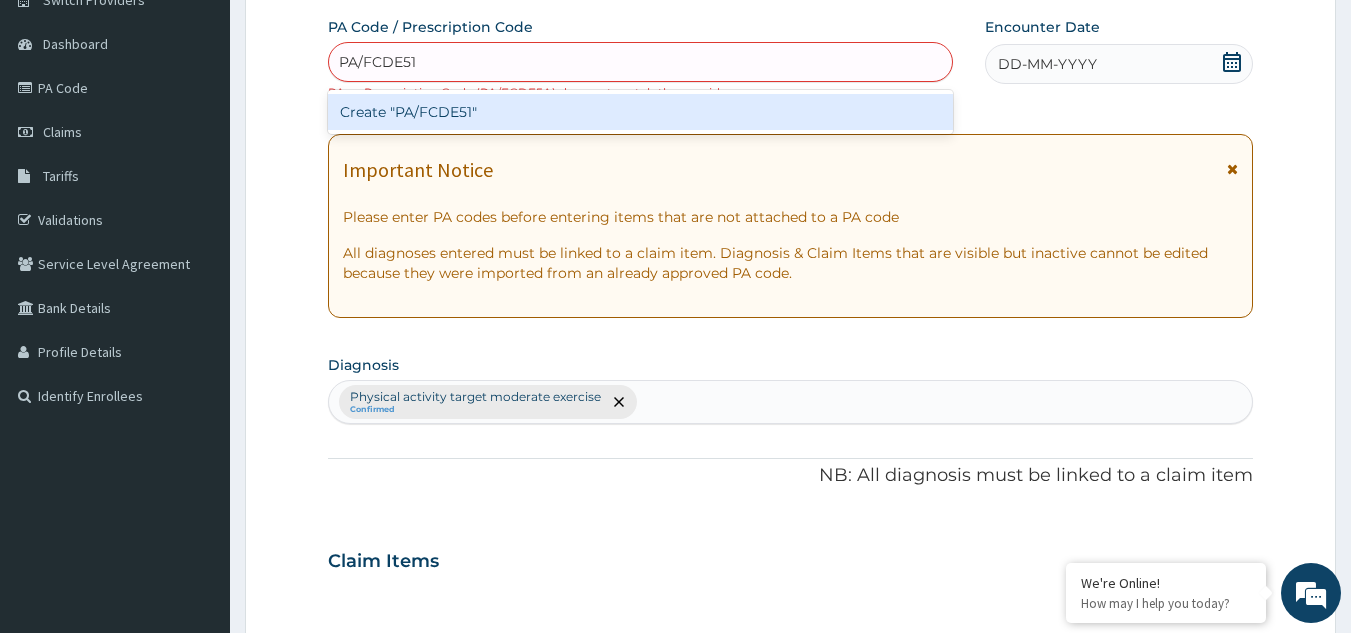 click on "Create "PA/FCDE51"" at bounding box center (641, 112) 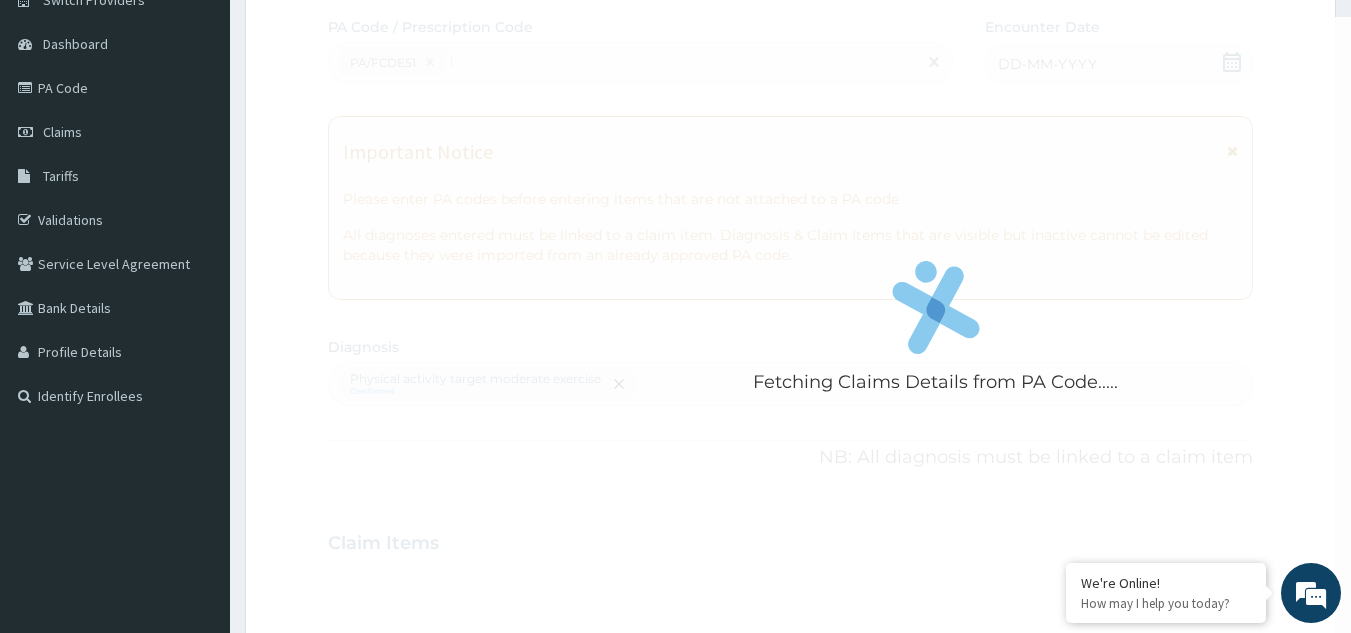 type 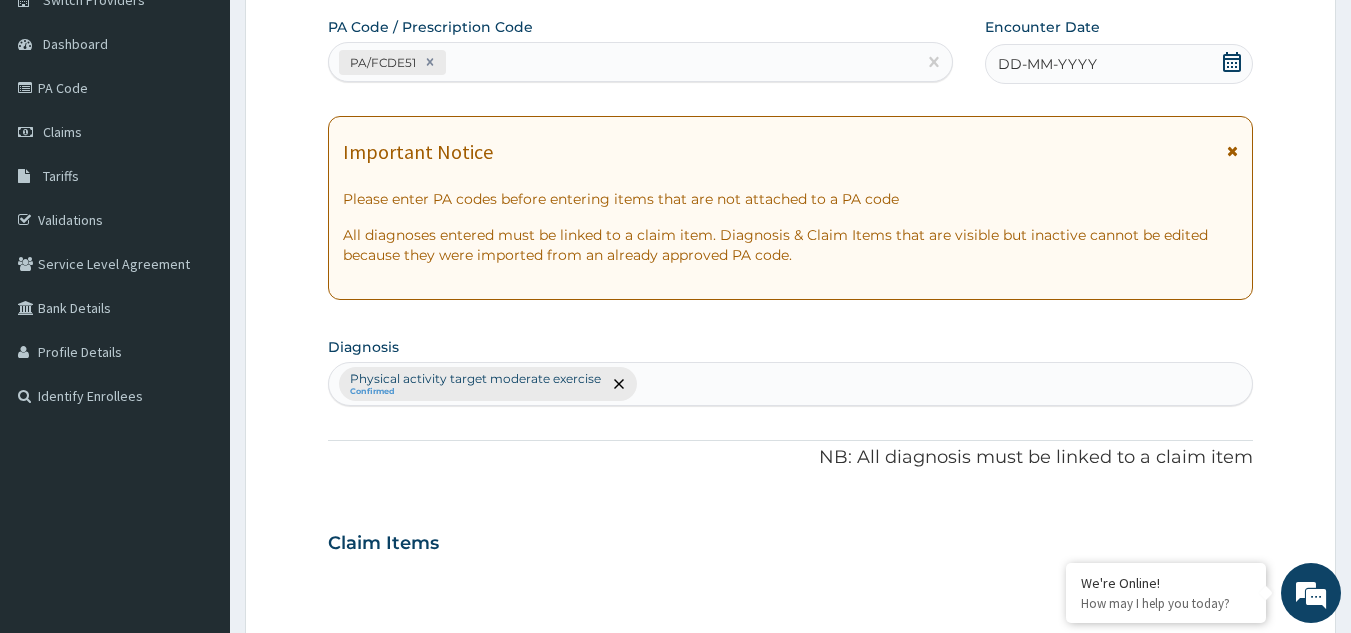 click 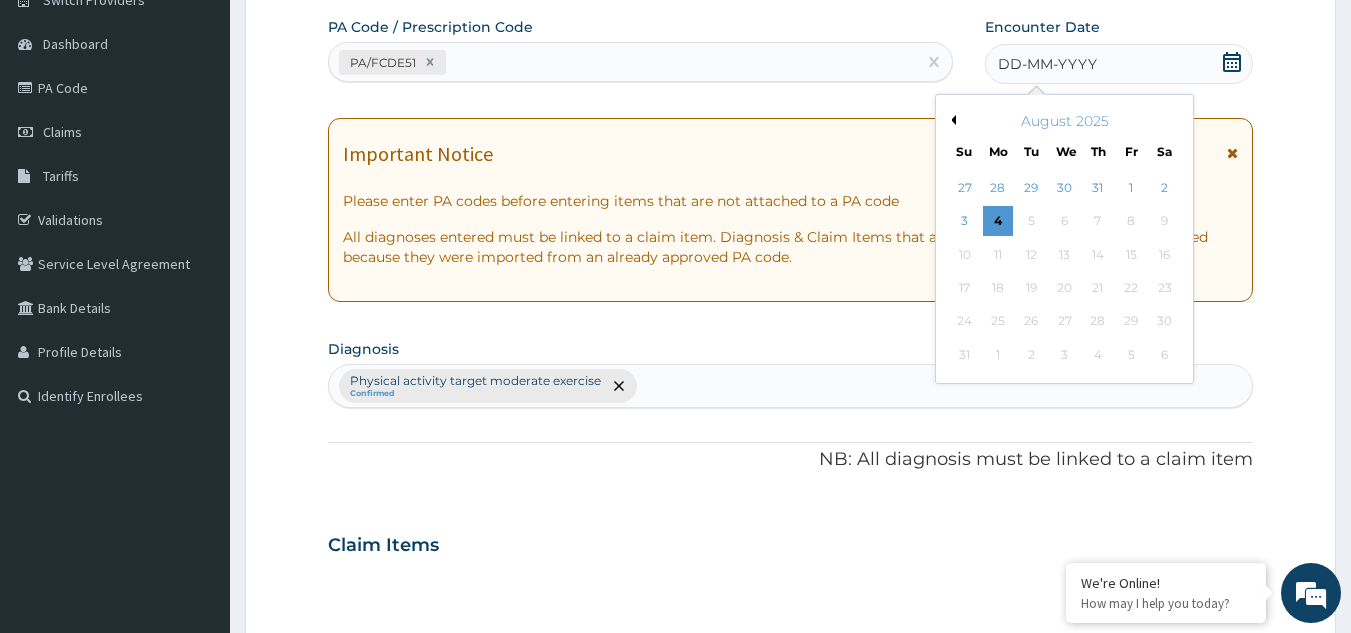 click on "Previous Month" at bounding box center (951, 120) 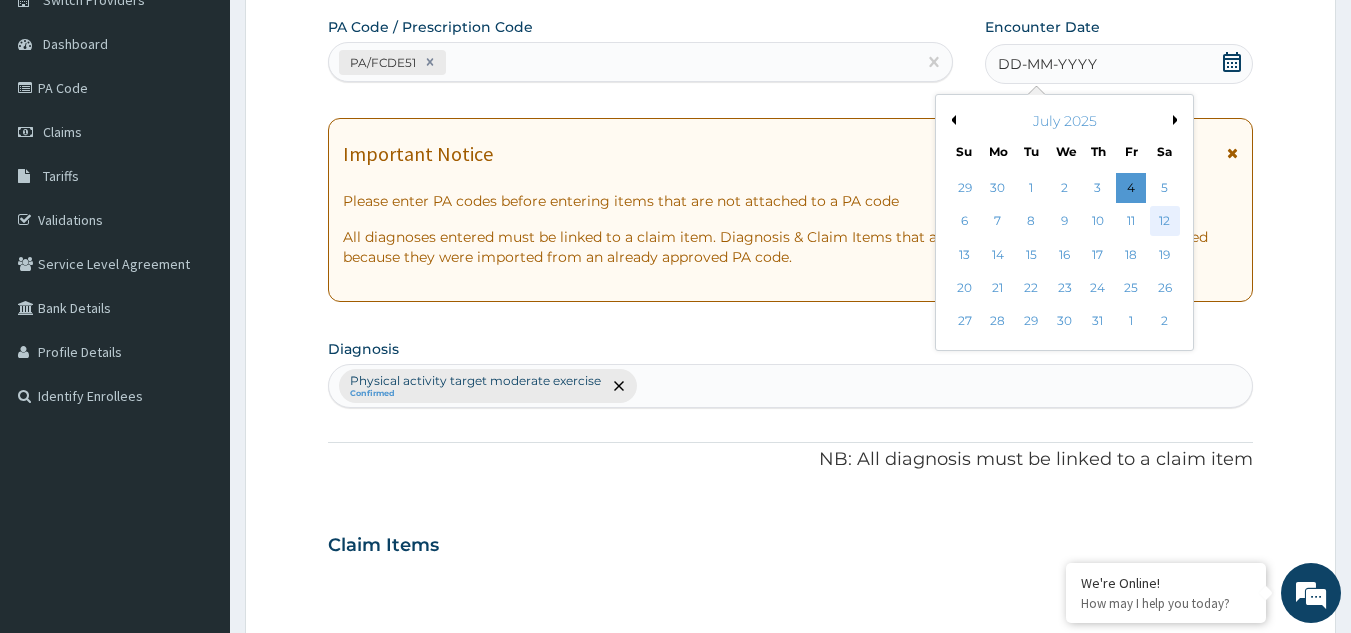 click on "12" at bounding box center [1165, 222] 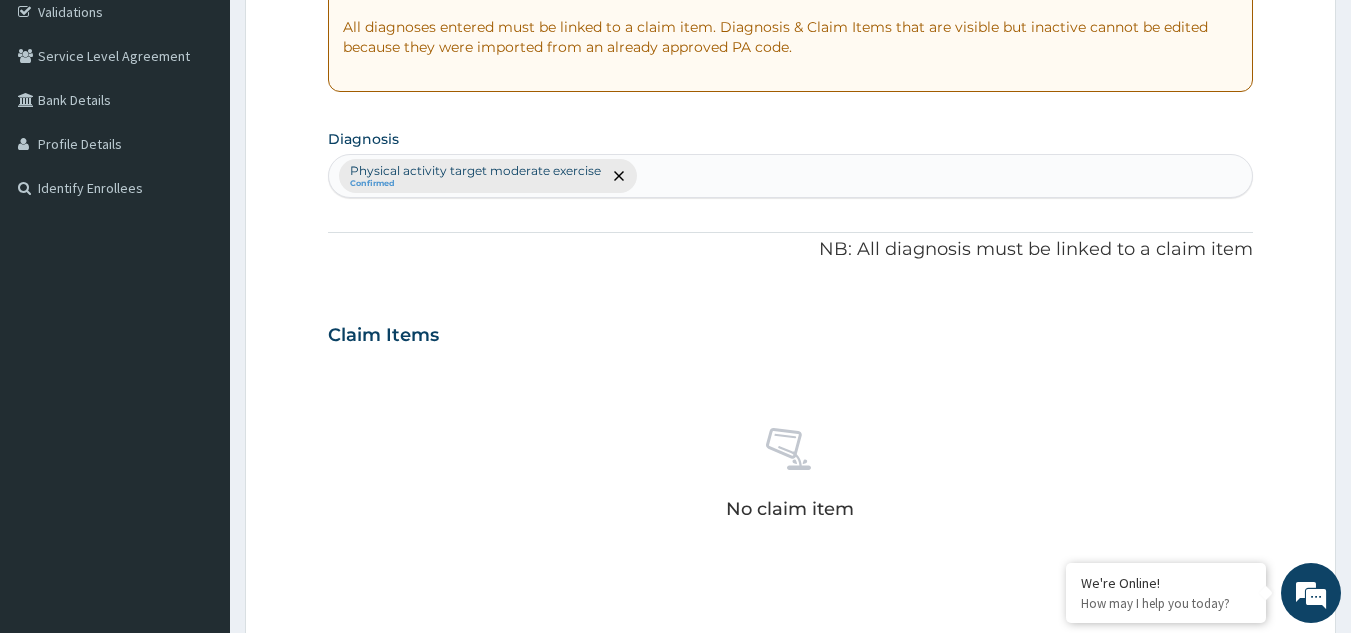 scroll, scrollTop: 580, scrollLeft: 0, axis: vertical 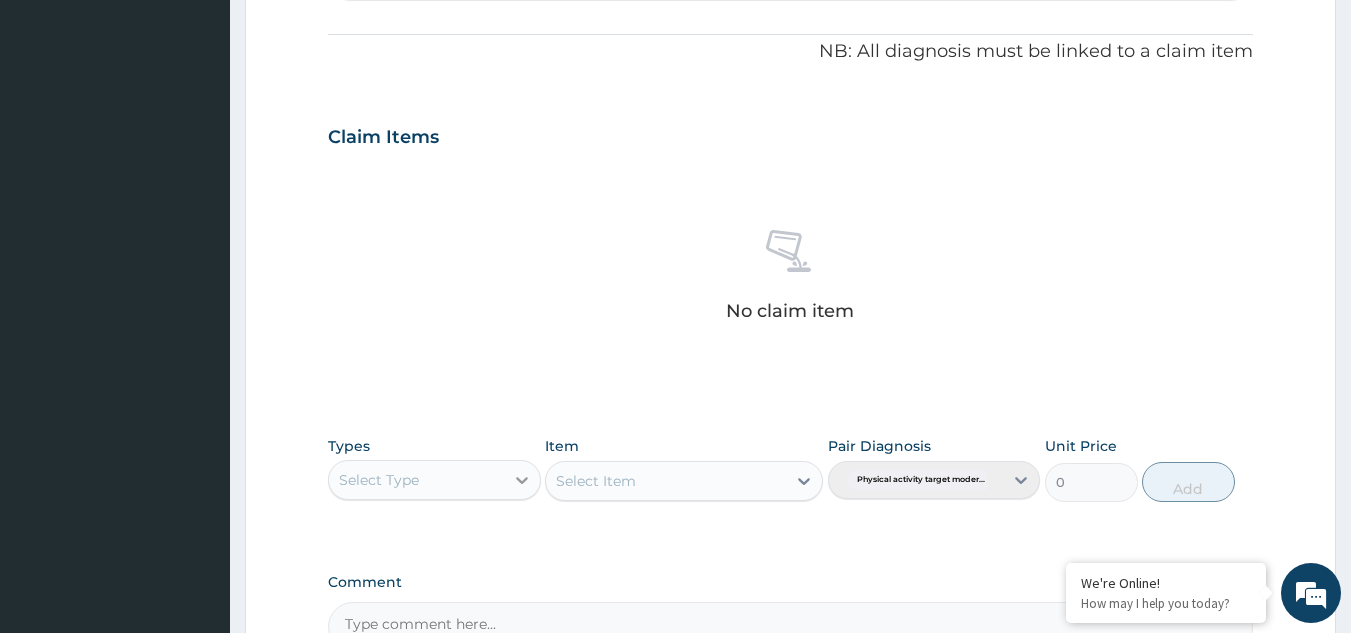 click 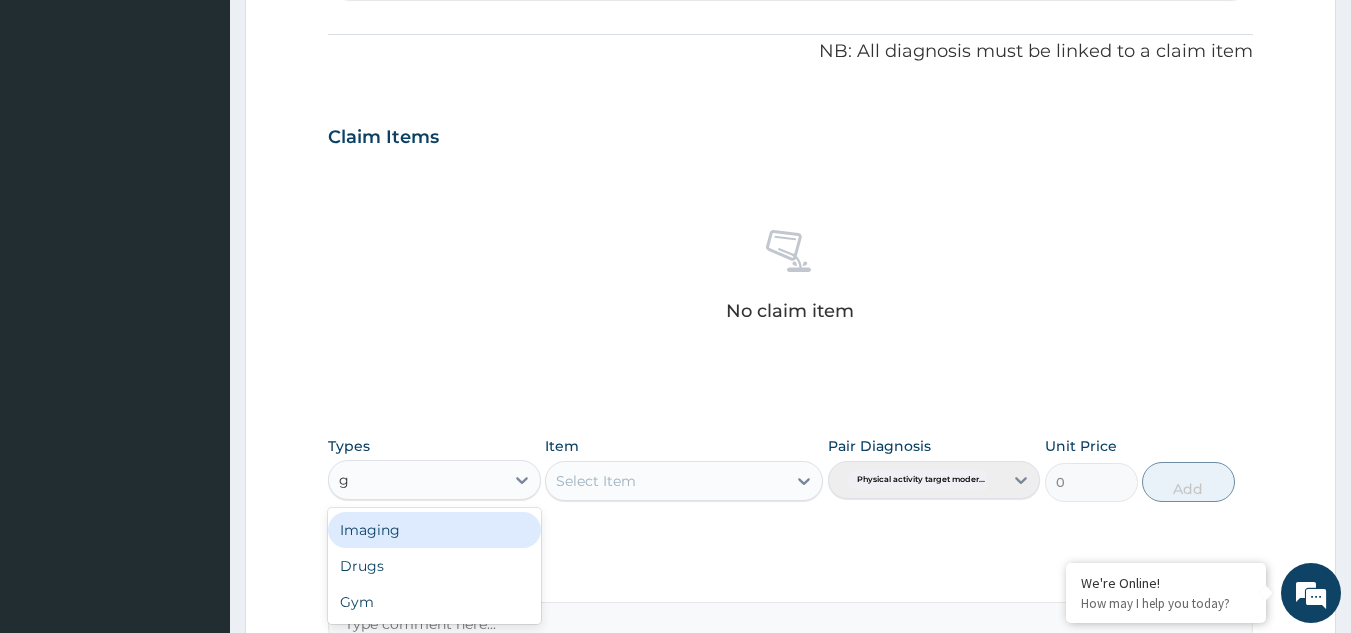 type on "gy" 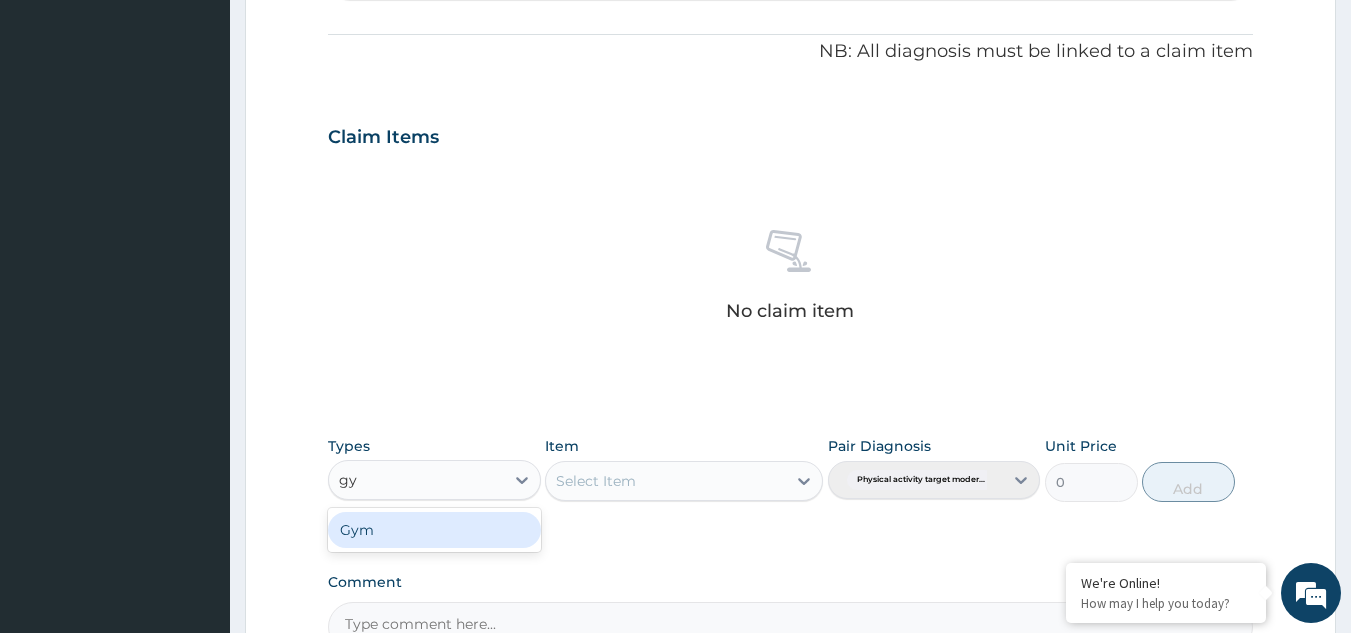 click on "Gym" at bounding box center [434, 530] 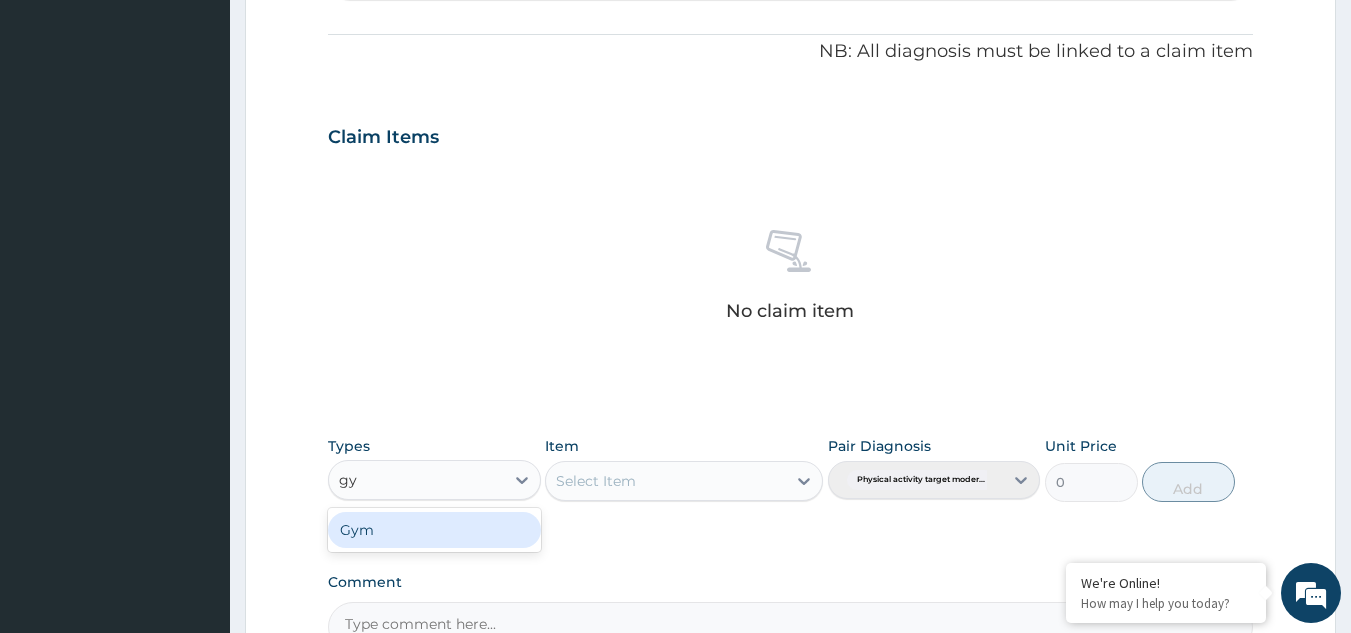 type 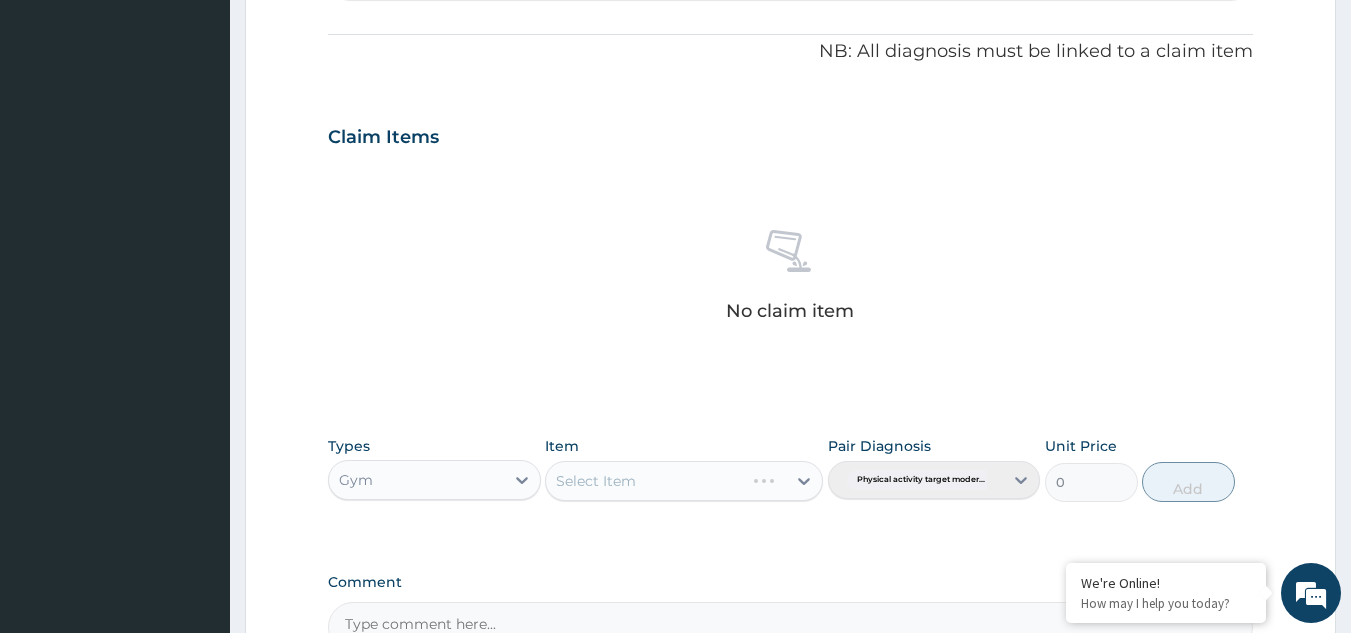 click on "Select Item" at bounding box center (684, 481) 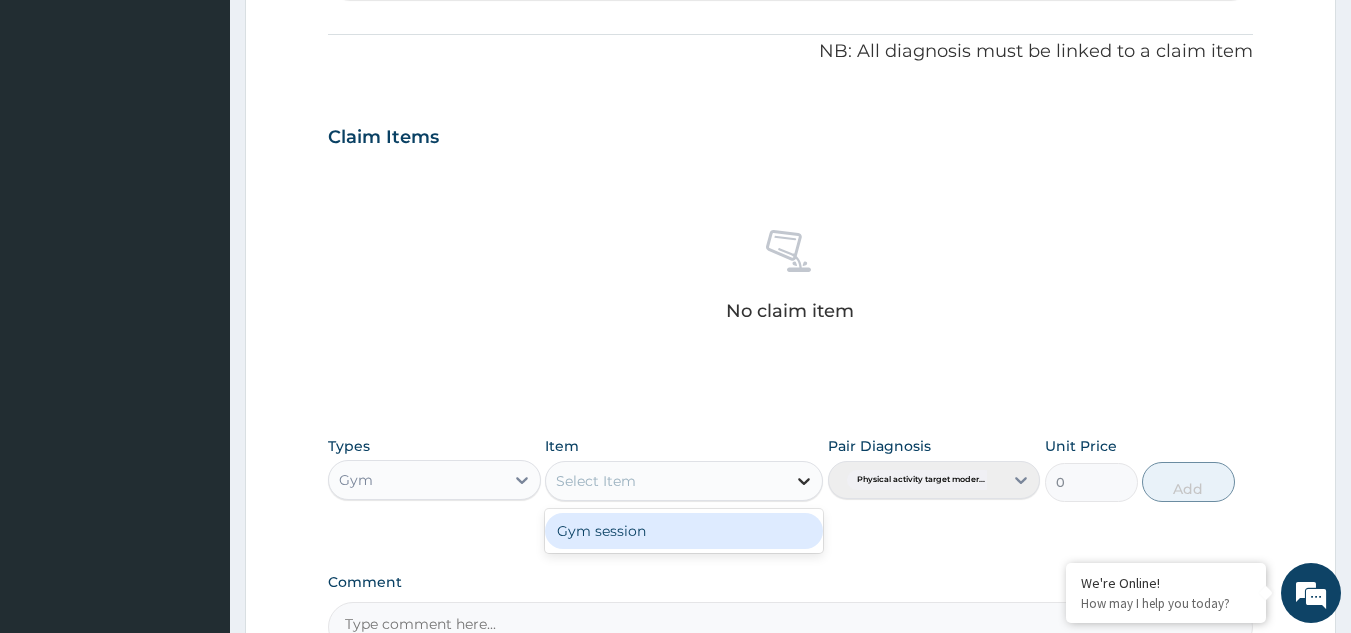click 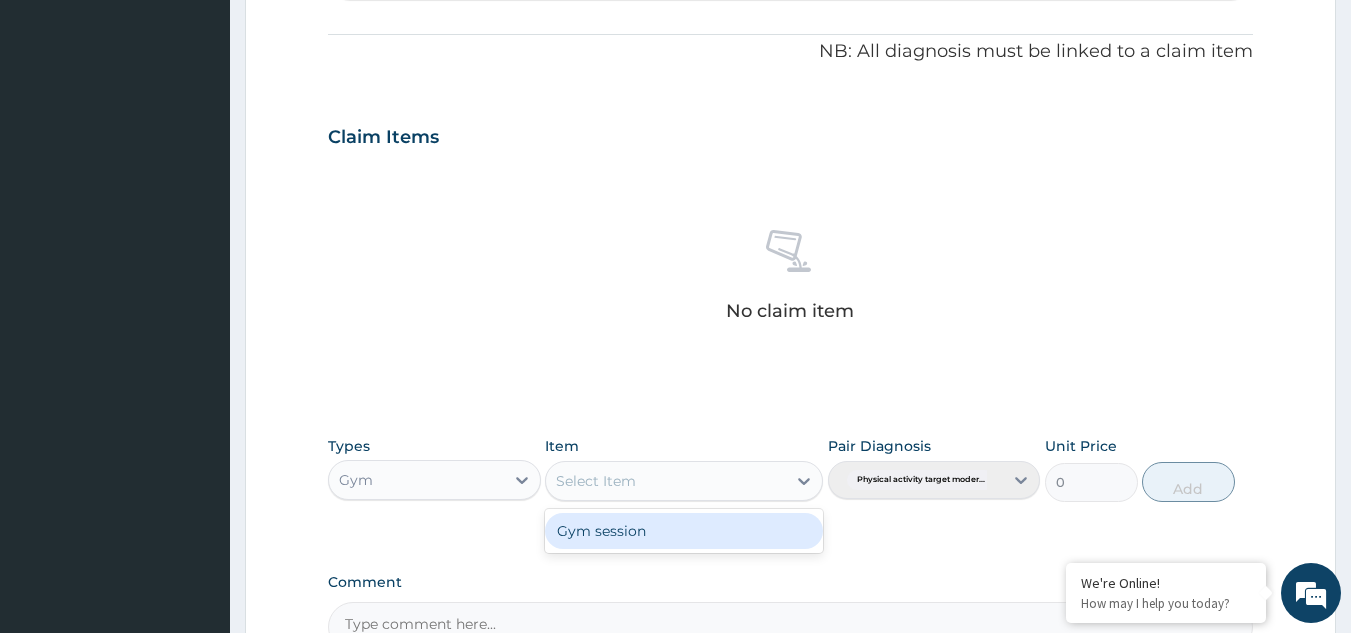 click on "Gym session" at bounding box center [684, 531] 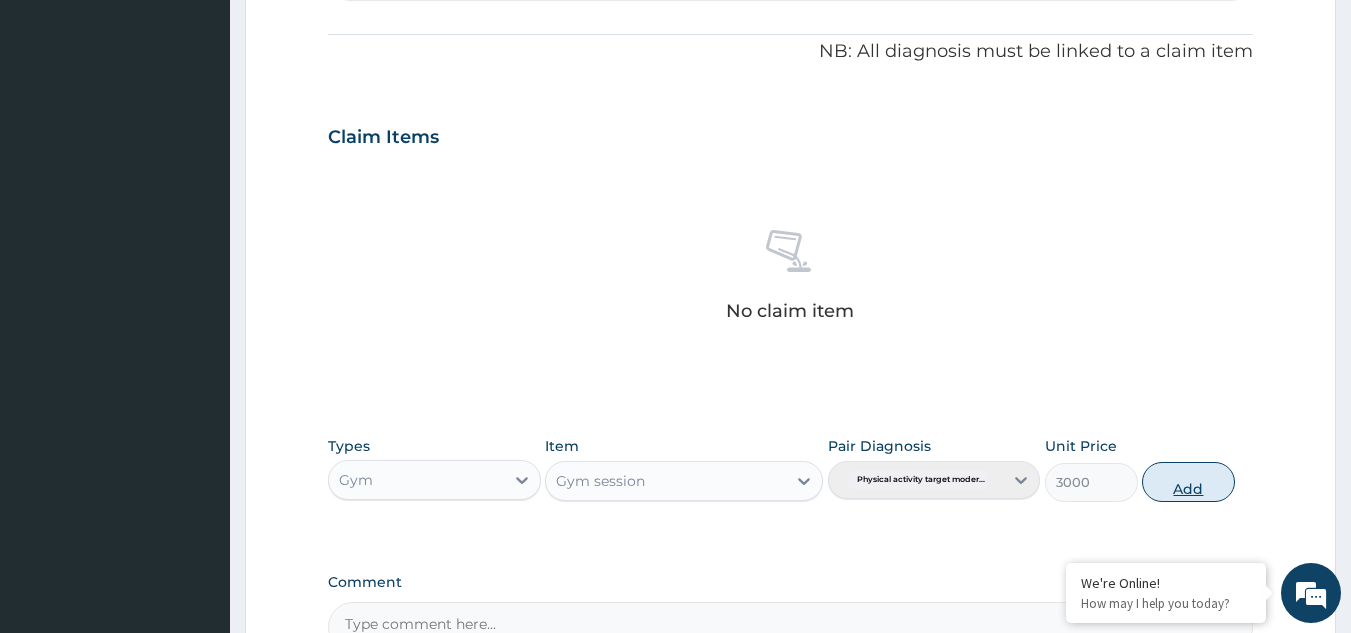 click on "Add" at bounding box center (1188, 482) 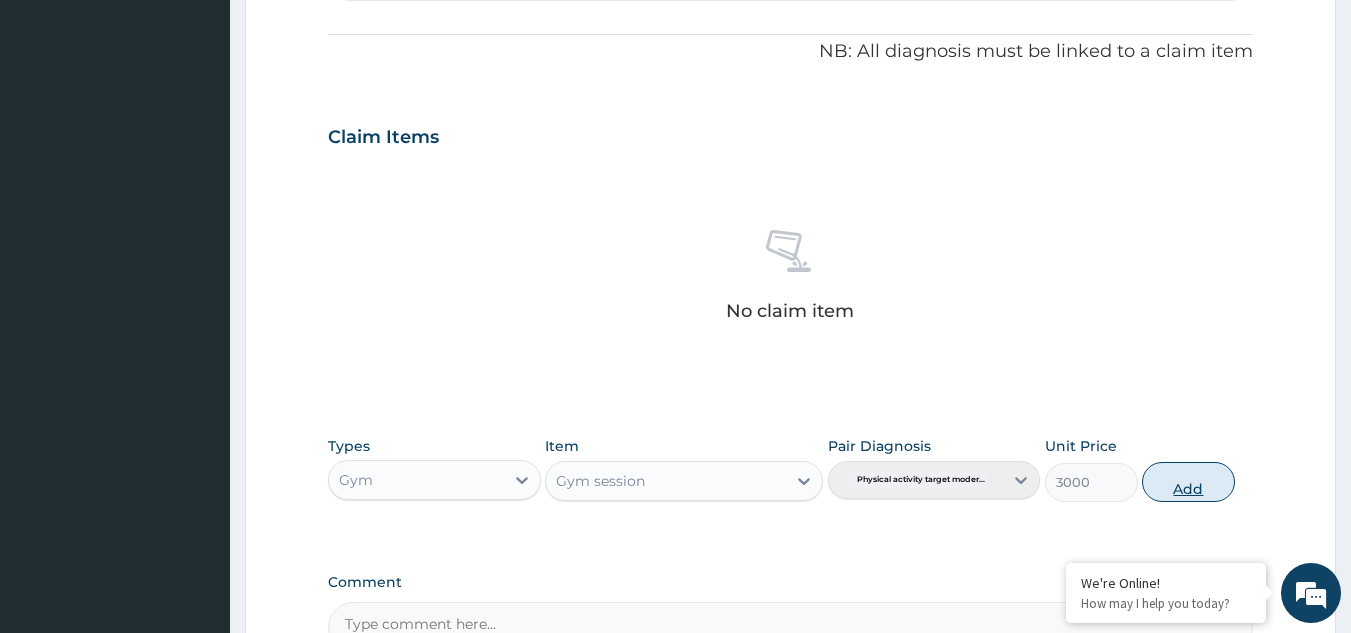type on "0" 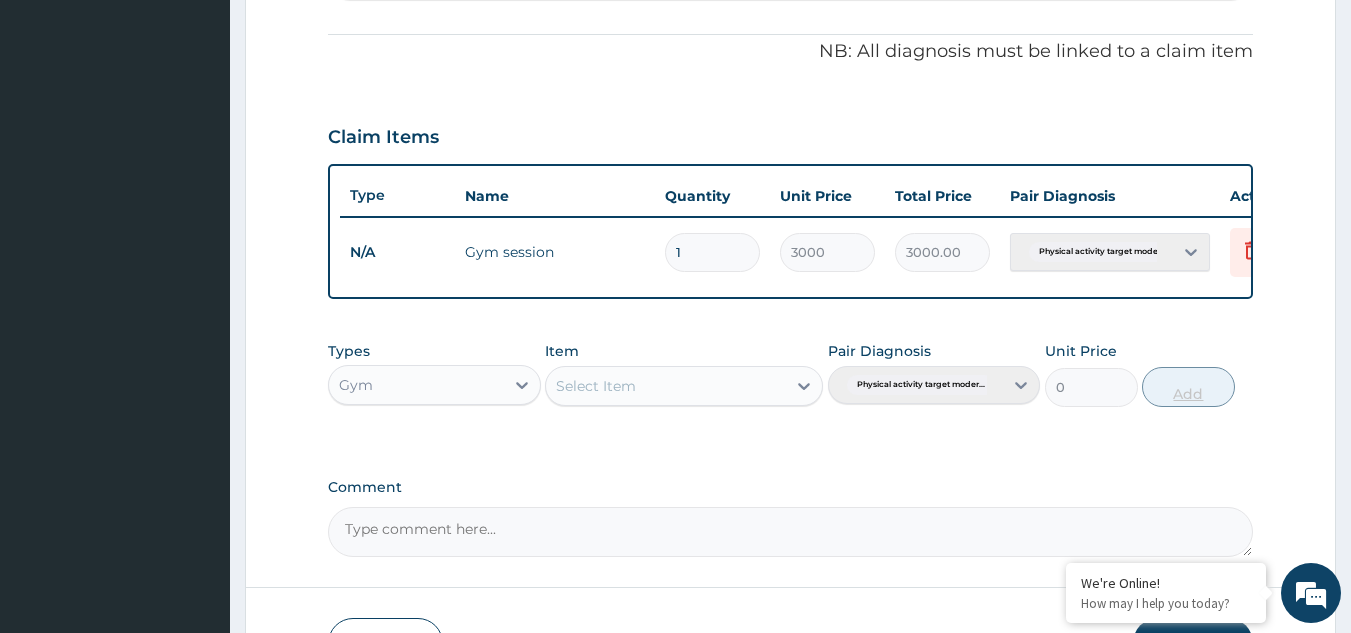 type 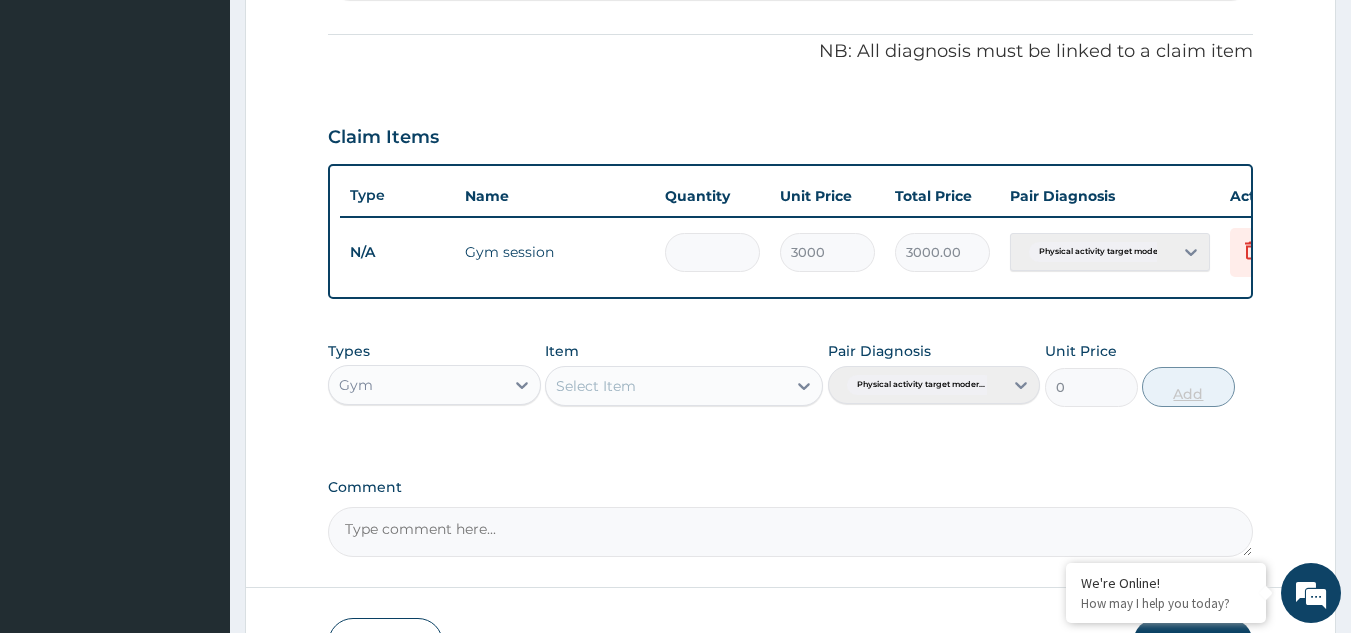 type on "0.00" 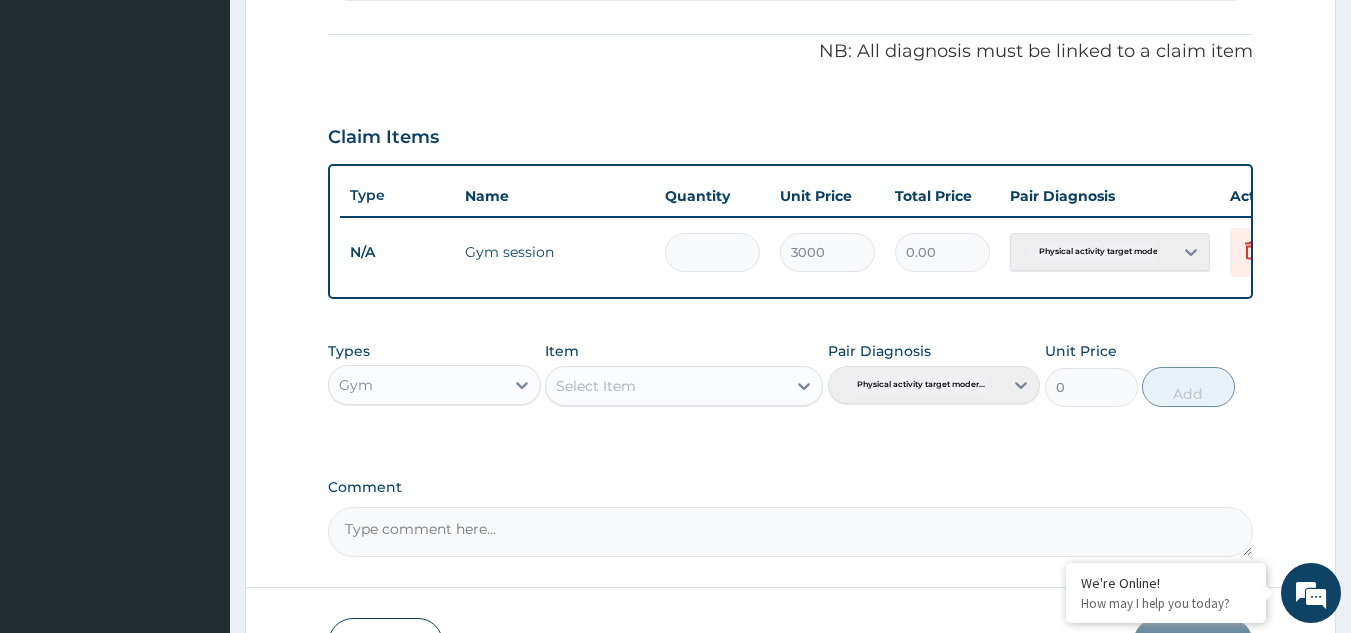 type on "4" 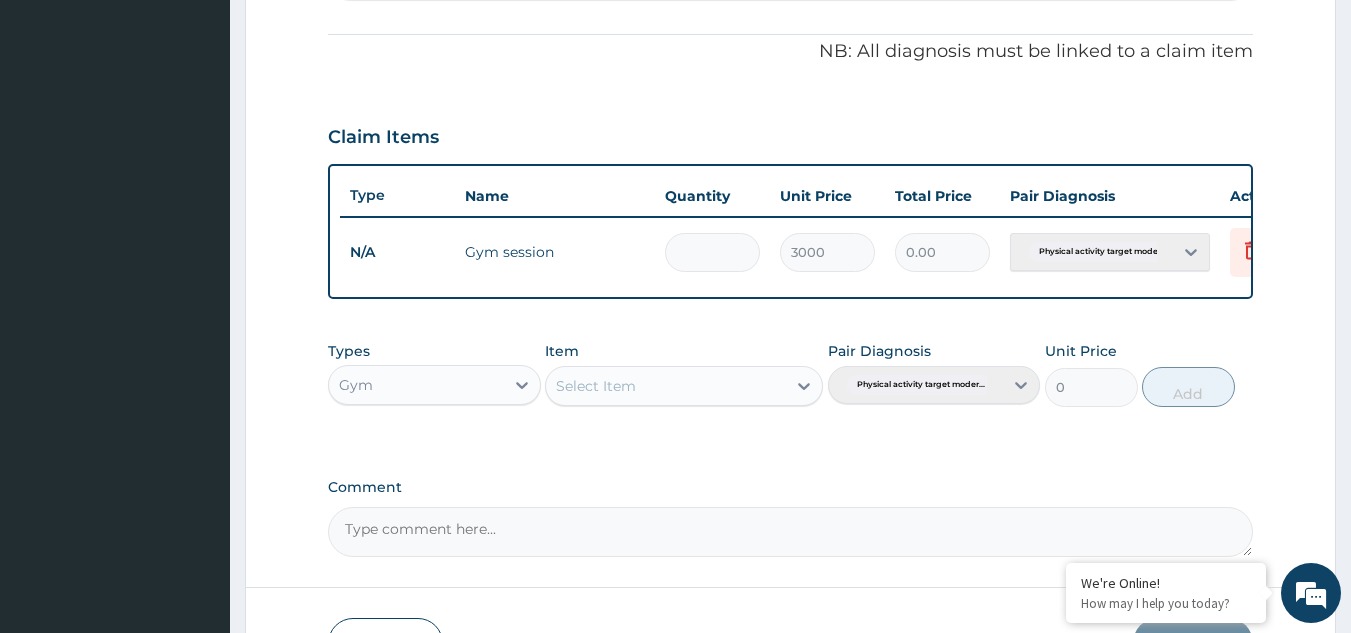 type on "12000.00" 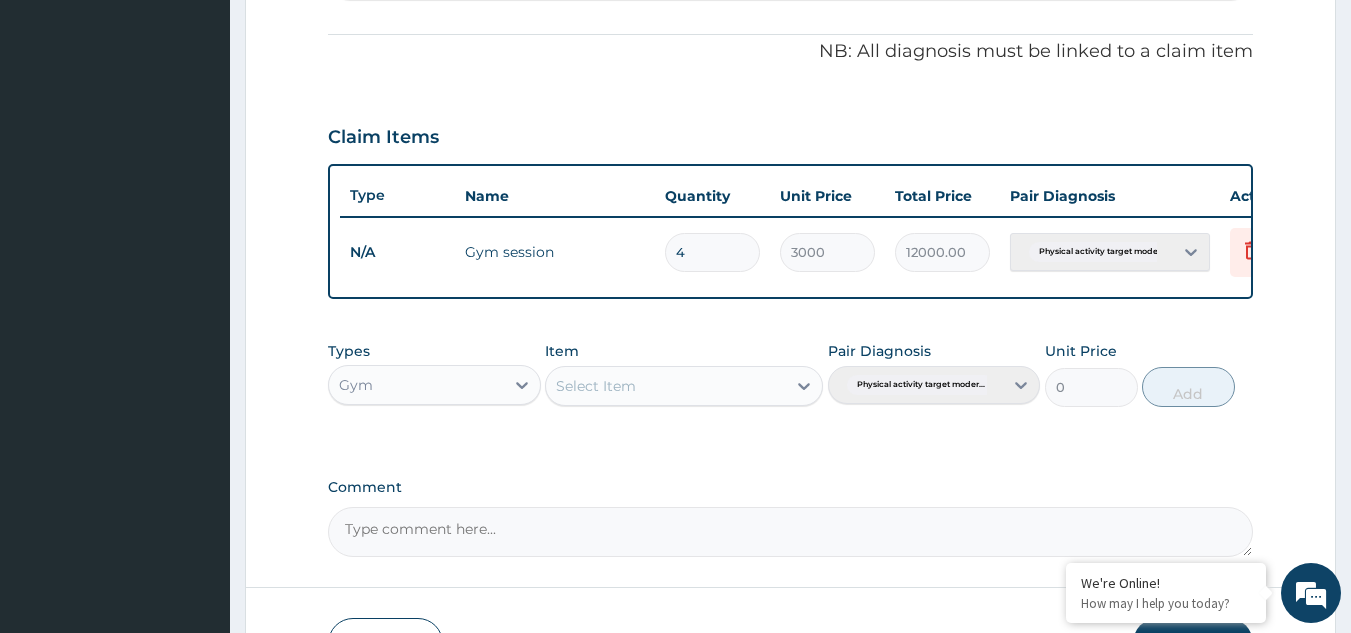 scroll, scrollTop: 729, scrollLeft: 0, axis: vertical 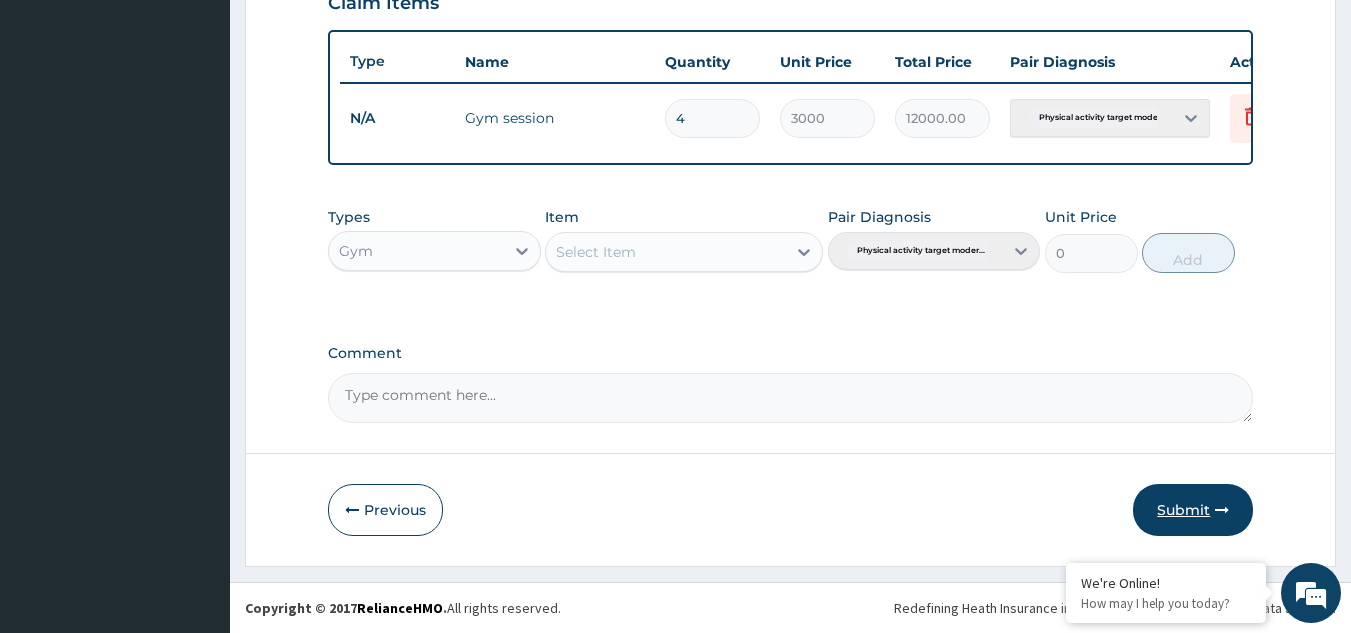 type on "4" 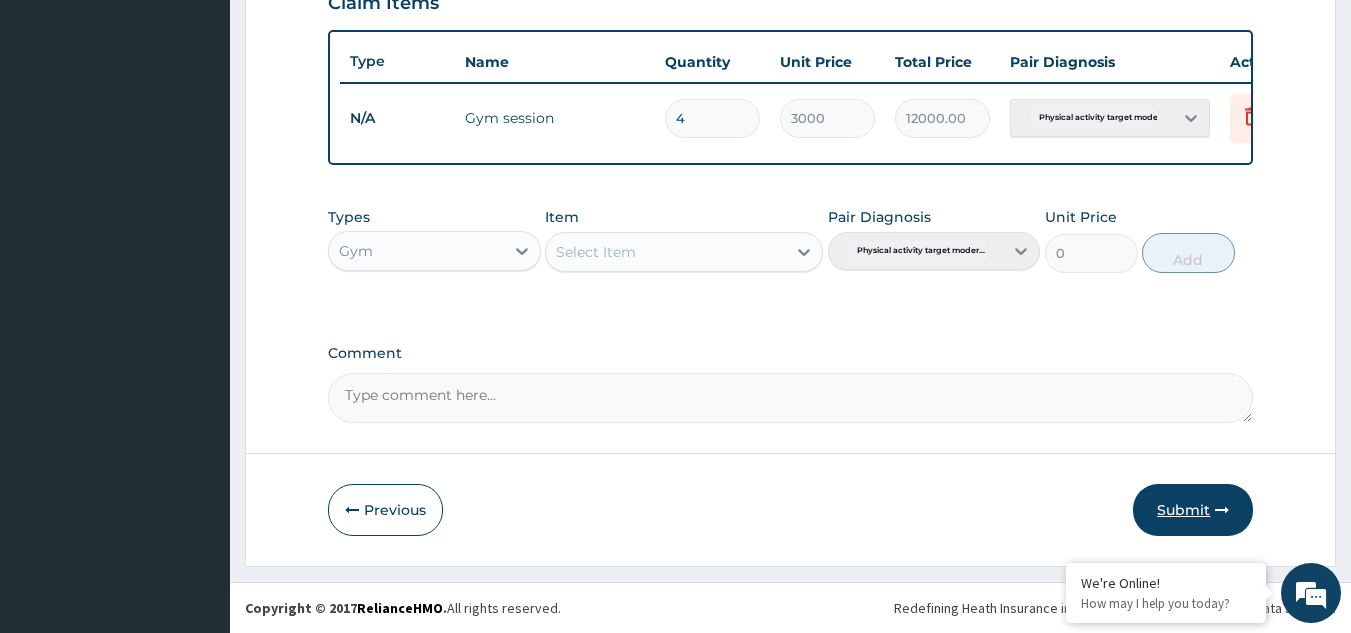 click on "Submit" at bounding box center [1193, 510] 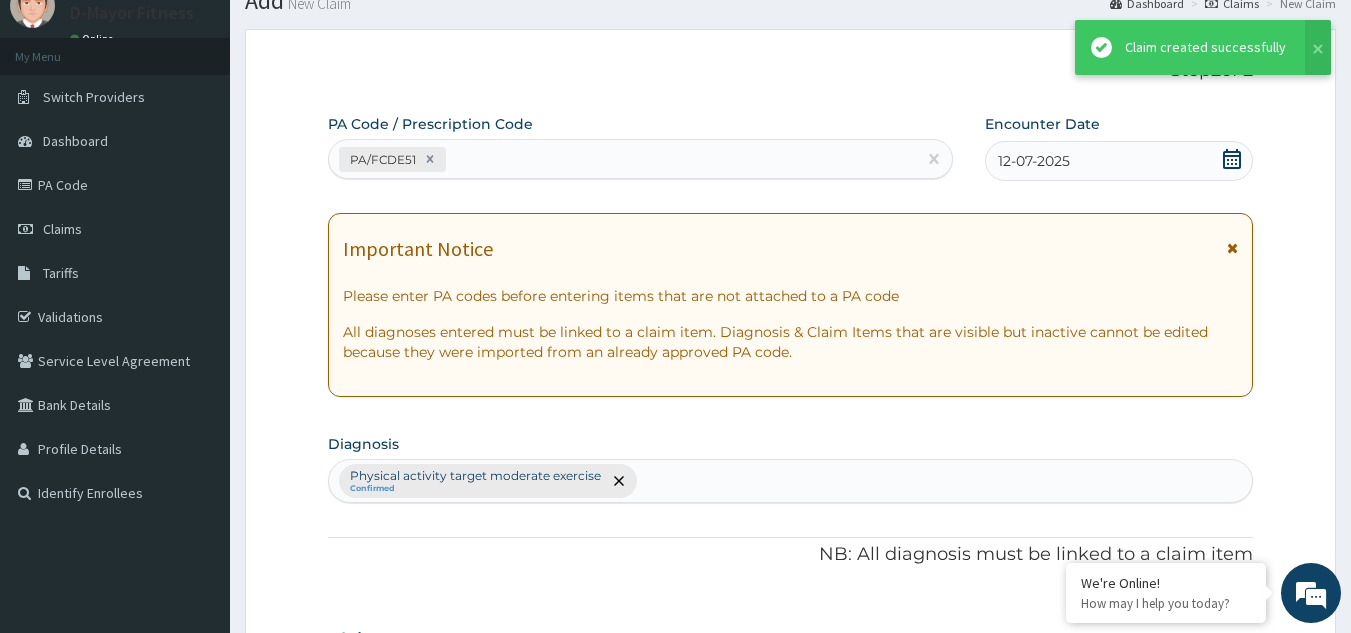 scroll, scrollTop: 729, scrollLeft: 0, axis: vertical 